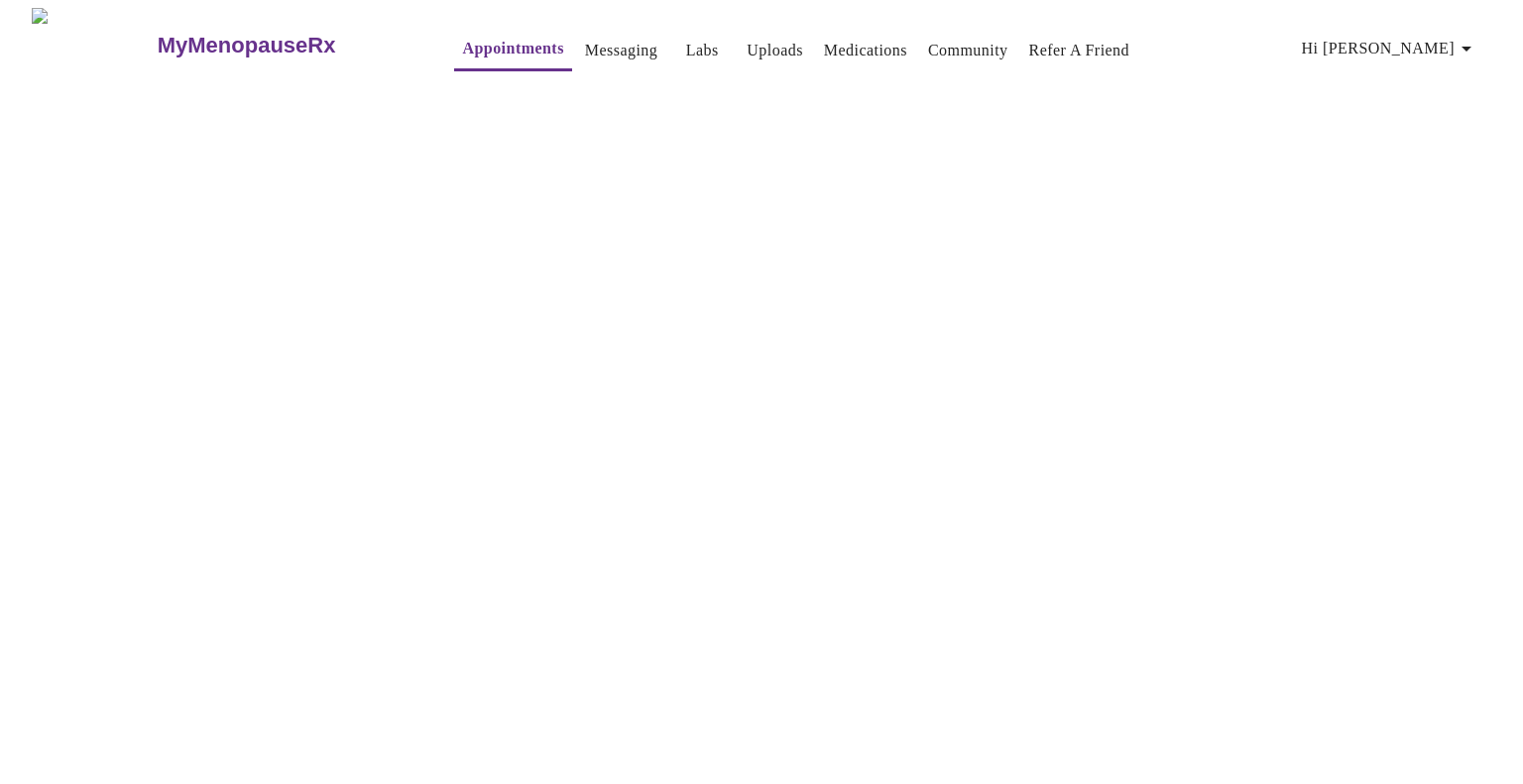 scroll, scrollTop: 0, scrollLeft: 0, axis: both 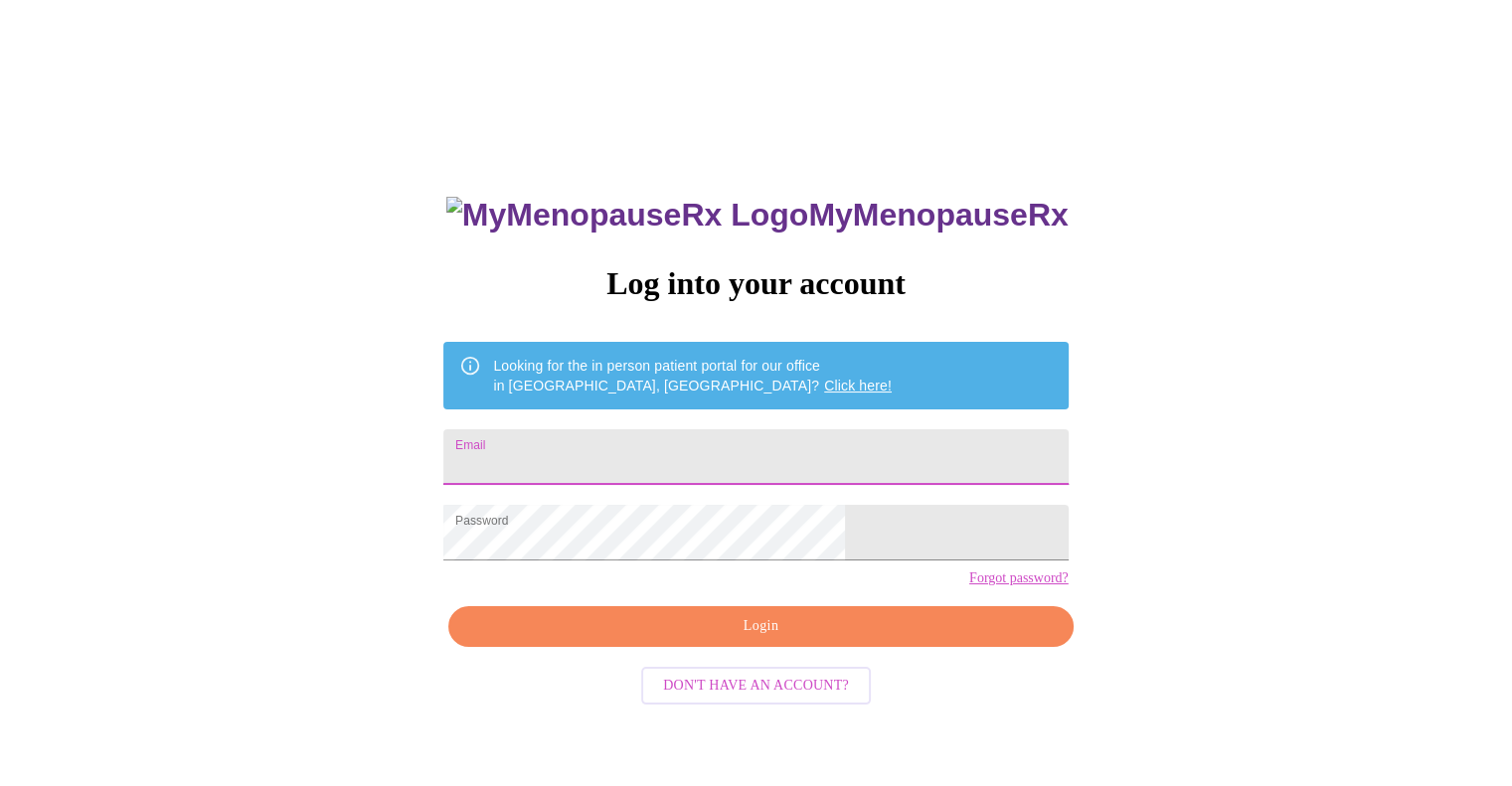 click on "Email" at bounding box center [756, 457] 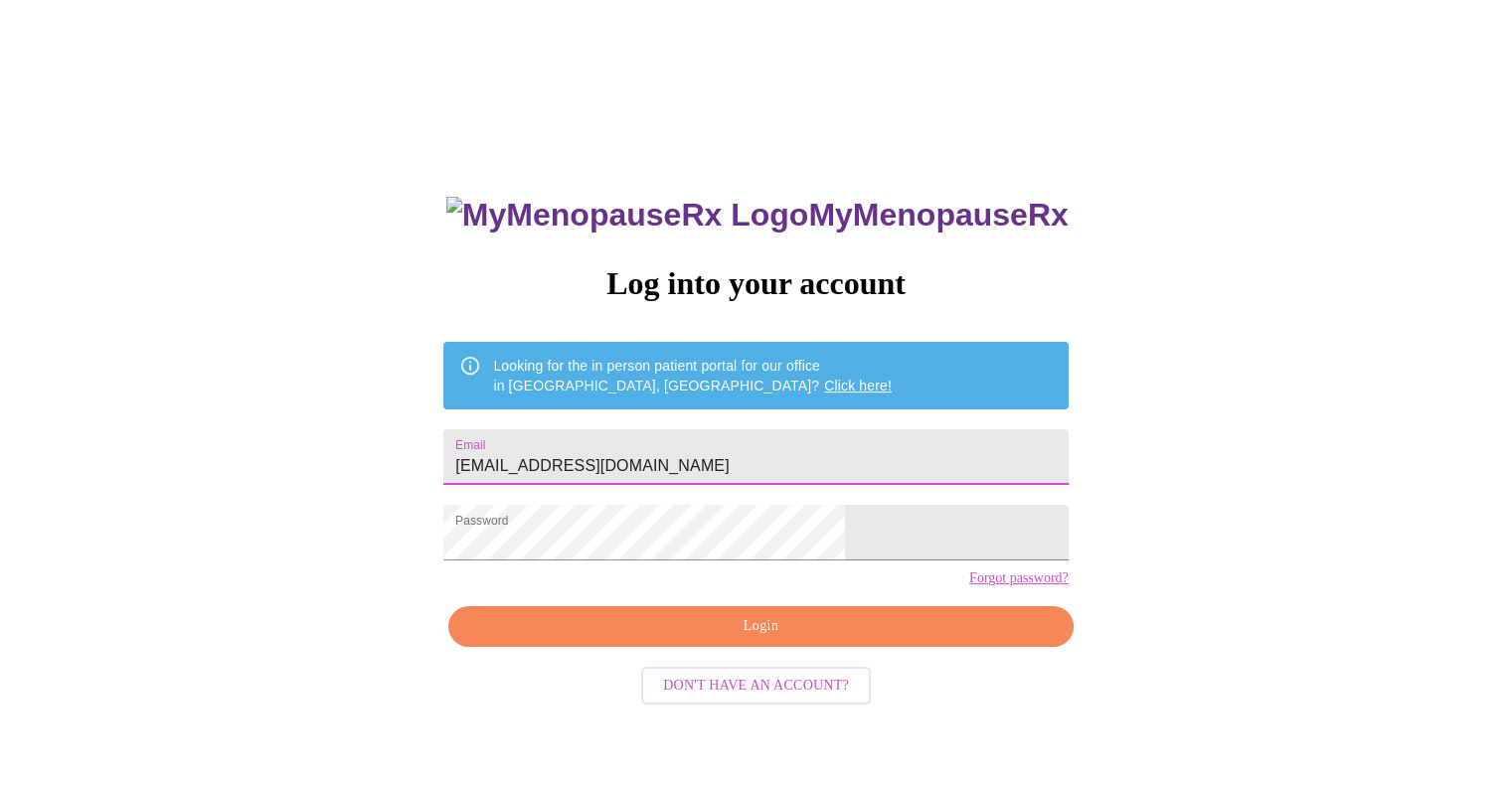 type on "mlfodrey@gmail.com" 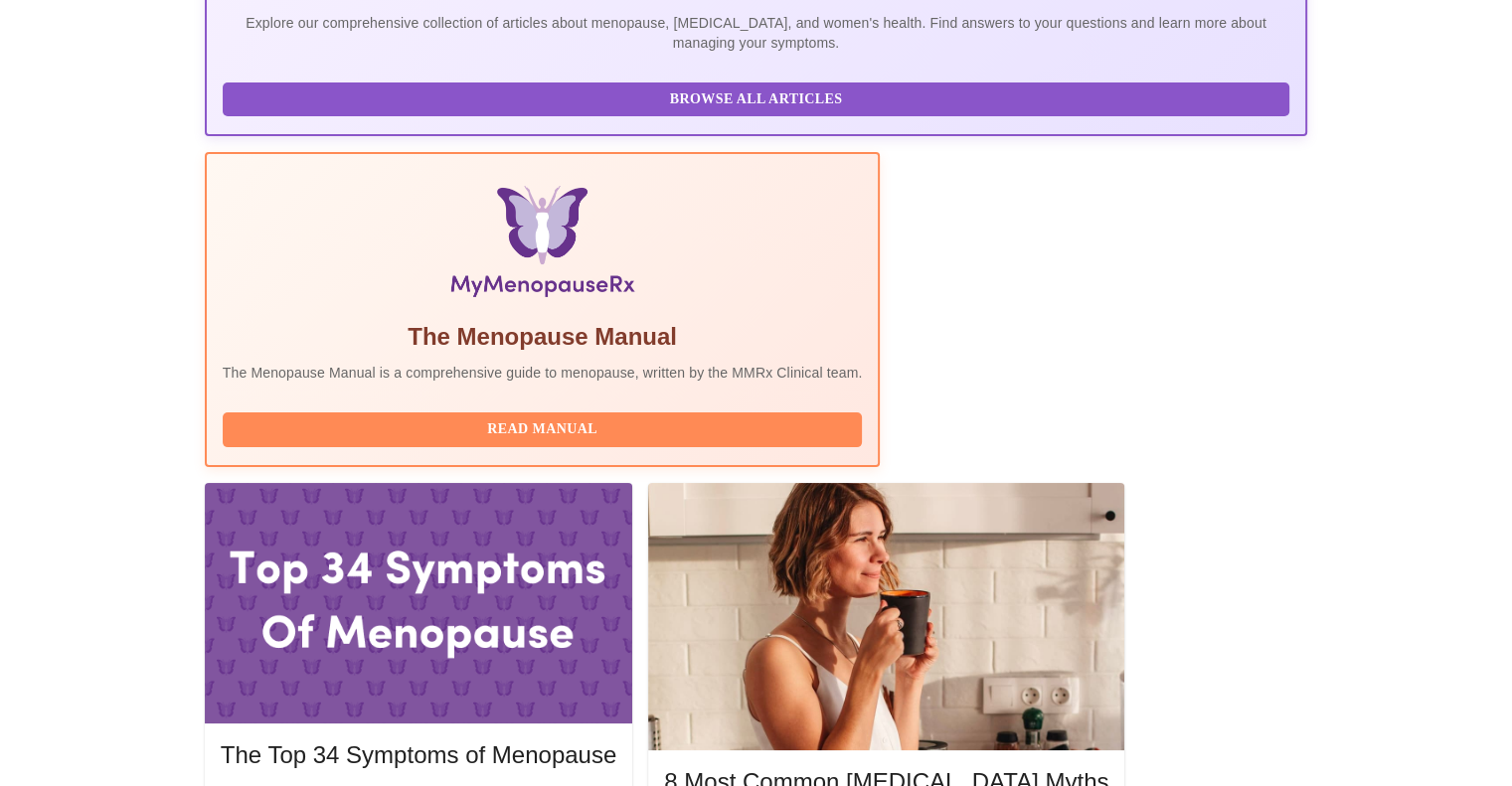scroll, scrollTop: 483, scrollLeft: 0, axis: vertical 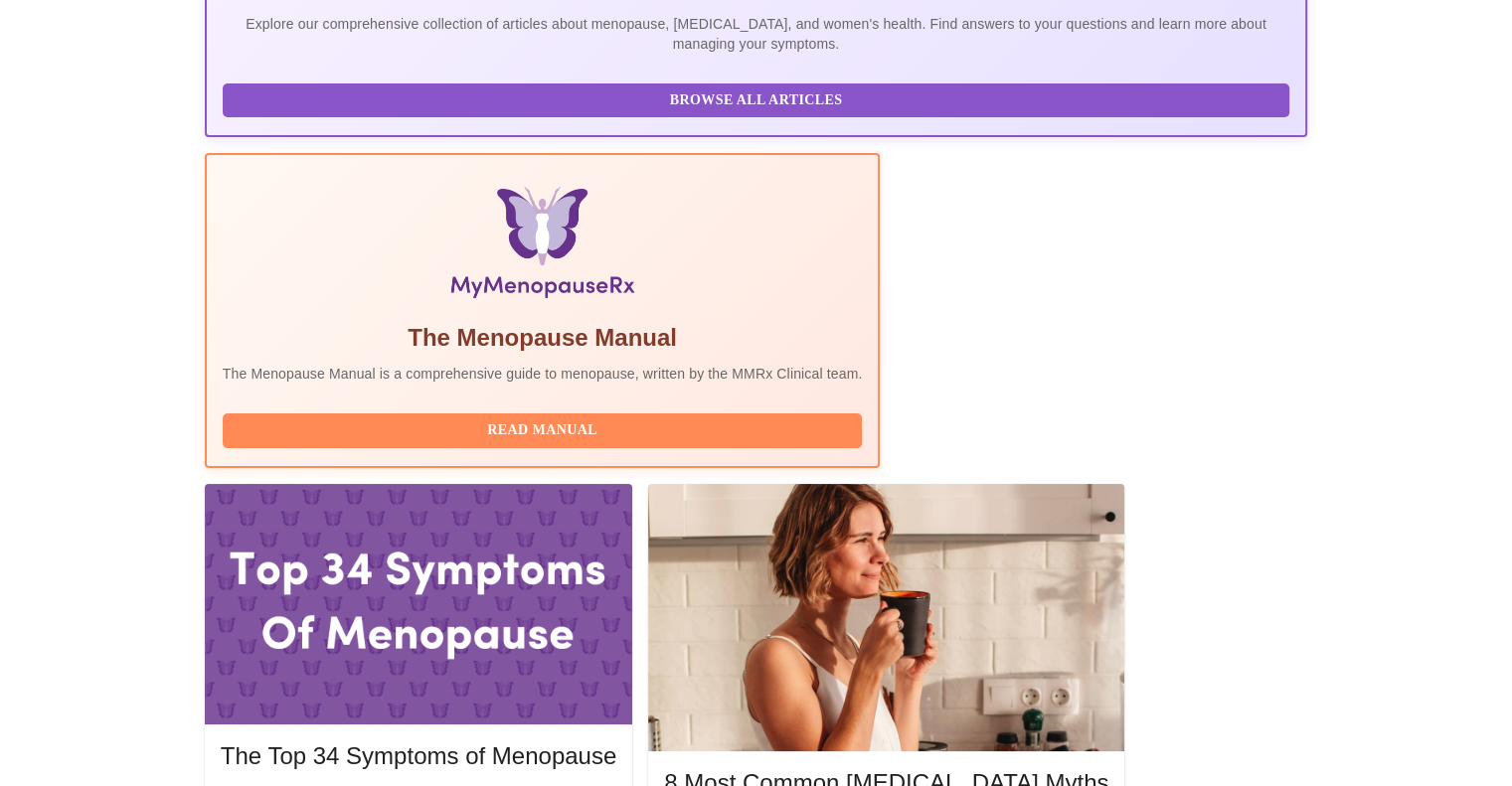 click on "Complete Pre-Assessment" at bounding box center (1172, 2053) 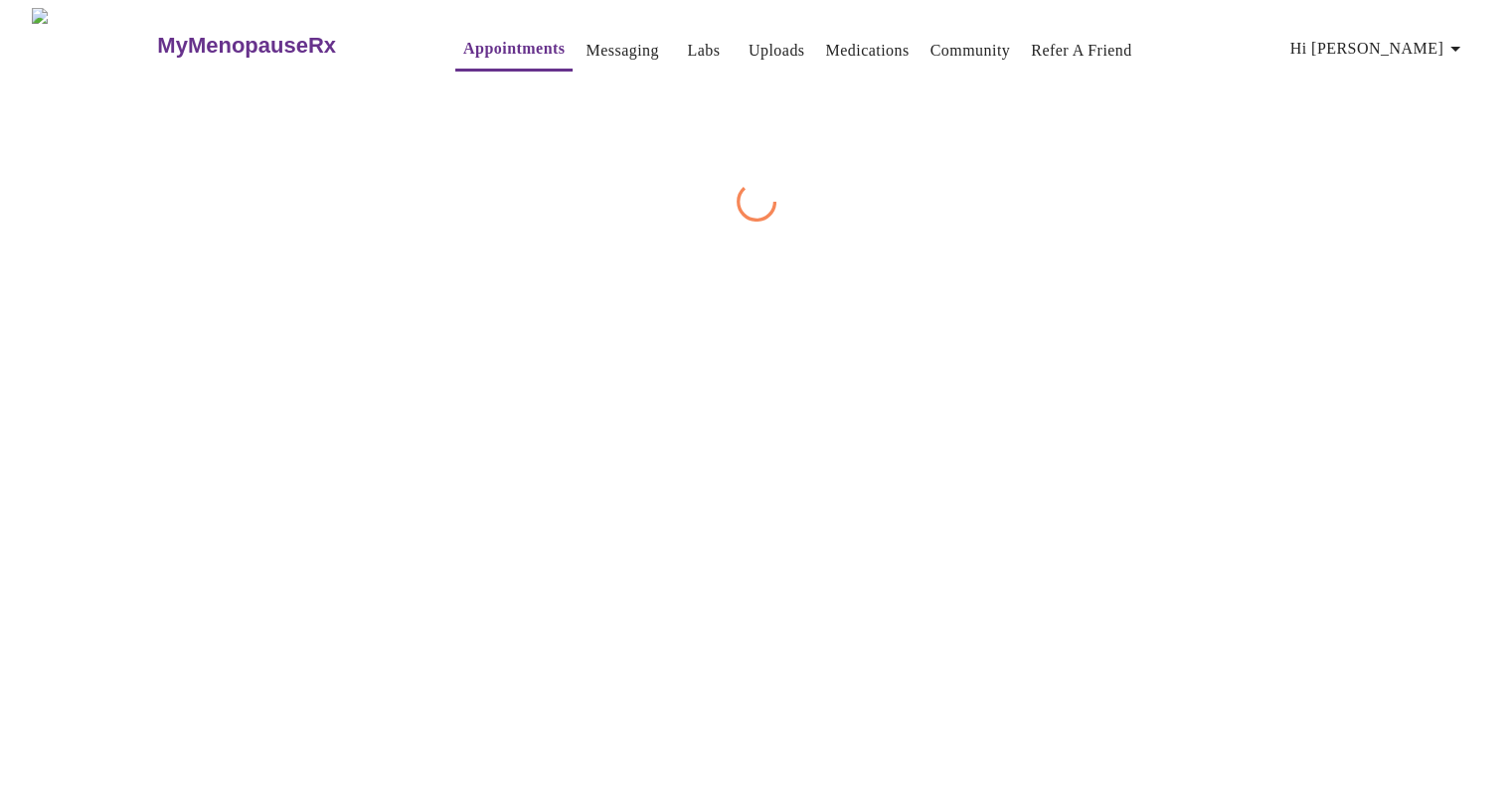 scroll, scrollTop: 0, scrollLeft: 0, axis: both 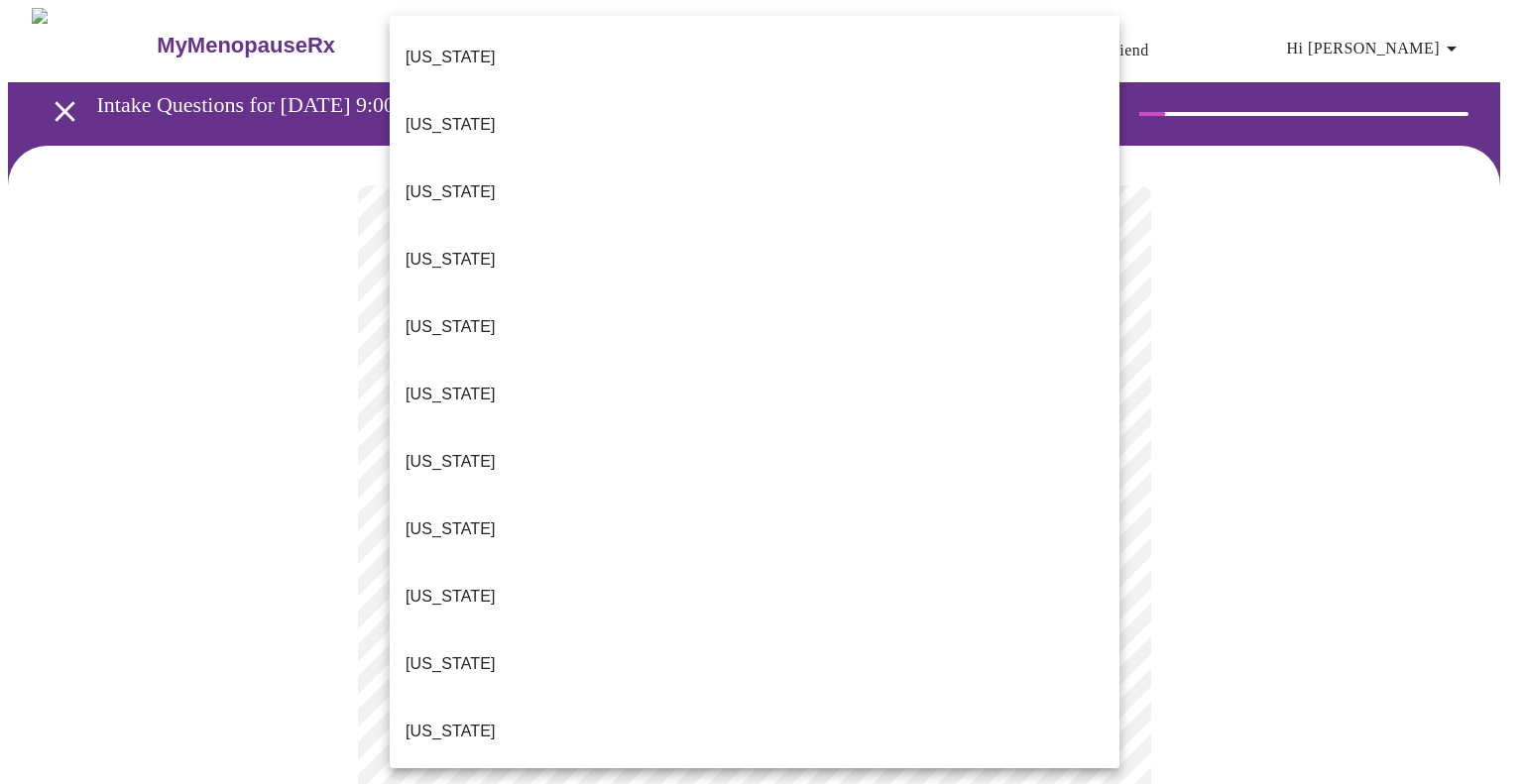 click on "MyMenopauseRx Appointments Messaging Labs 1 Uploads Medications Community Refer a Friend Hi Michelle   Intake Questions for Wed, Jul 2nd 2025 @ 9:00am-9:20am 1  /  13 Settings Billing Invoices Log out Alabama
Alaska
Arizona
Arkansas
California
Colorado
Connecticut
Delaware
Florida
Georgia
Hawaii
Idaho
Illinois
Indiana
Iowa
Kansas
Kentucky
Louisiana
Maine
Maryland
Massachusetts
Michigan
Minnesota
Mississippi
Missouri
Montana
Nebraska
Nevada
New Hanpshire
New Jersey
New Mexico
New York
North Carolina
North Dakota
Ohio
Oklahoma
Oregon
Pennsylvania
Rhode Island
South Carolina
Tennessee
Texas
Utah
Vermont
Virginia
Washington
Washington, D.C. (District of Columbia)
West Virginia
Wisconsin
Wyoming" at bounding box center (762, 1366) 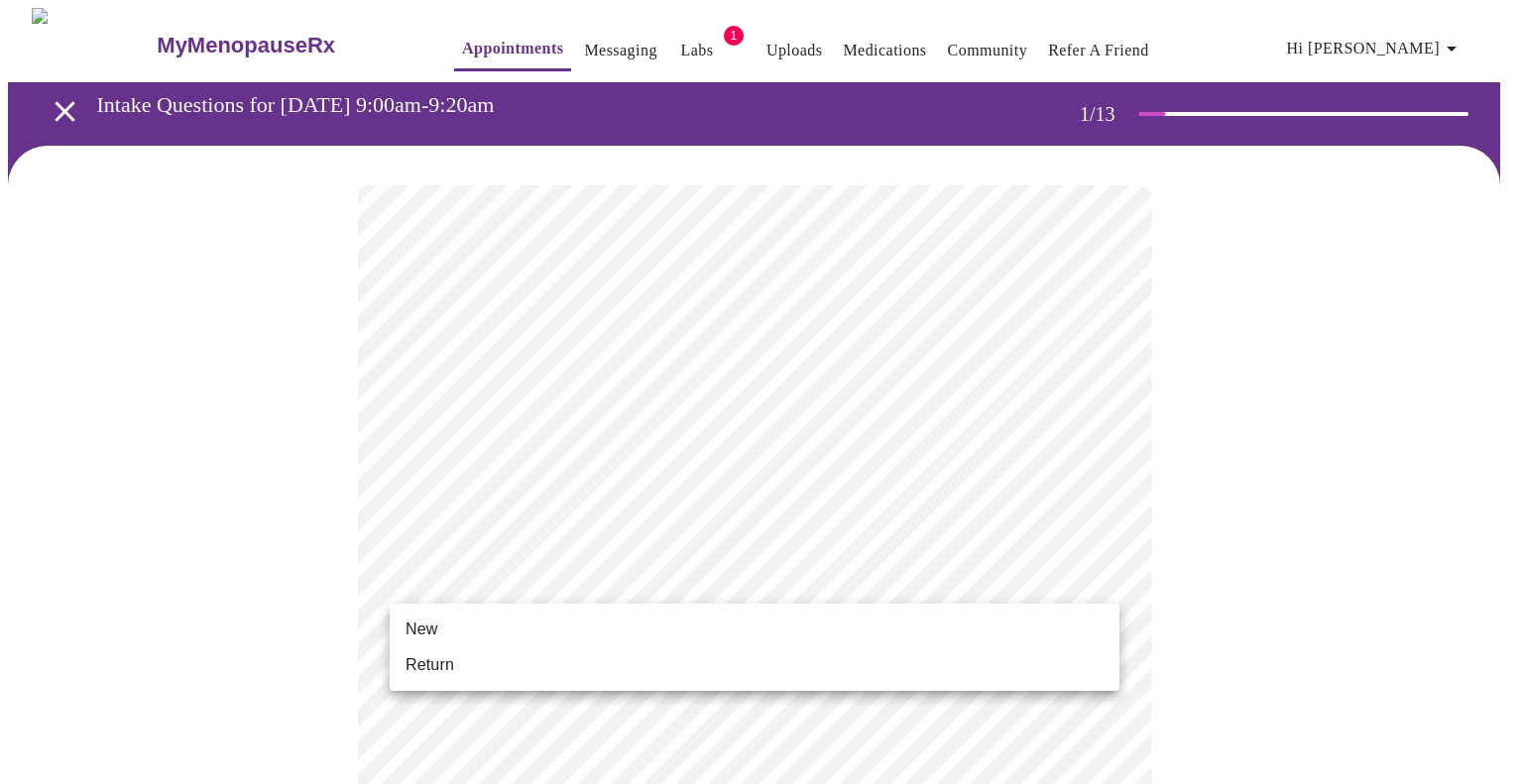click on "MyMenopauseRx Appointments Messaging Labs 1 Uploads Medications Community Refer a Friend Hi Michelle   Intake Questions for Wed, Jul 2nd 2025 @ 9:00am-9:20am 1  /  13 Settings Billing Invoices Log out New Return" at bounding box center [762, 1360] 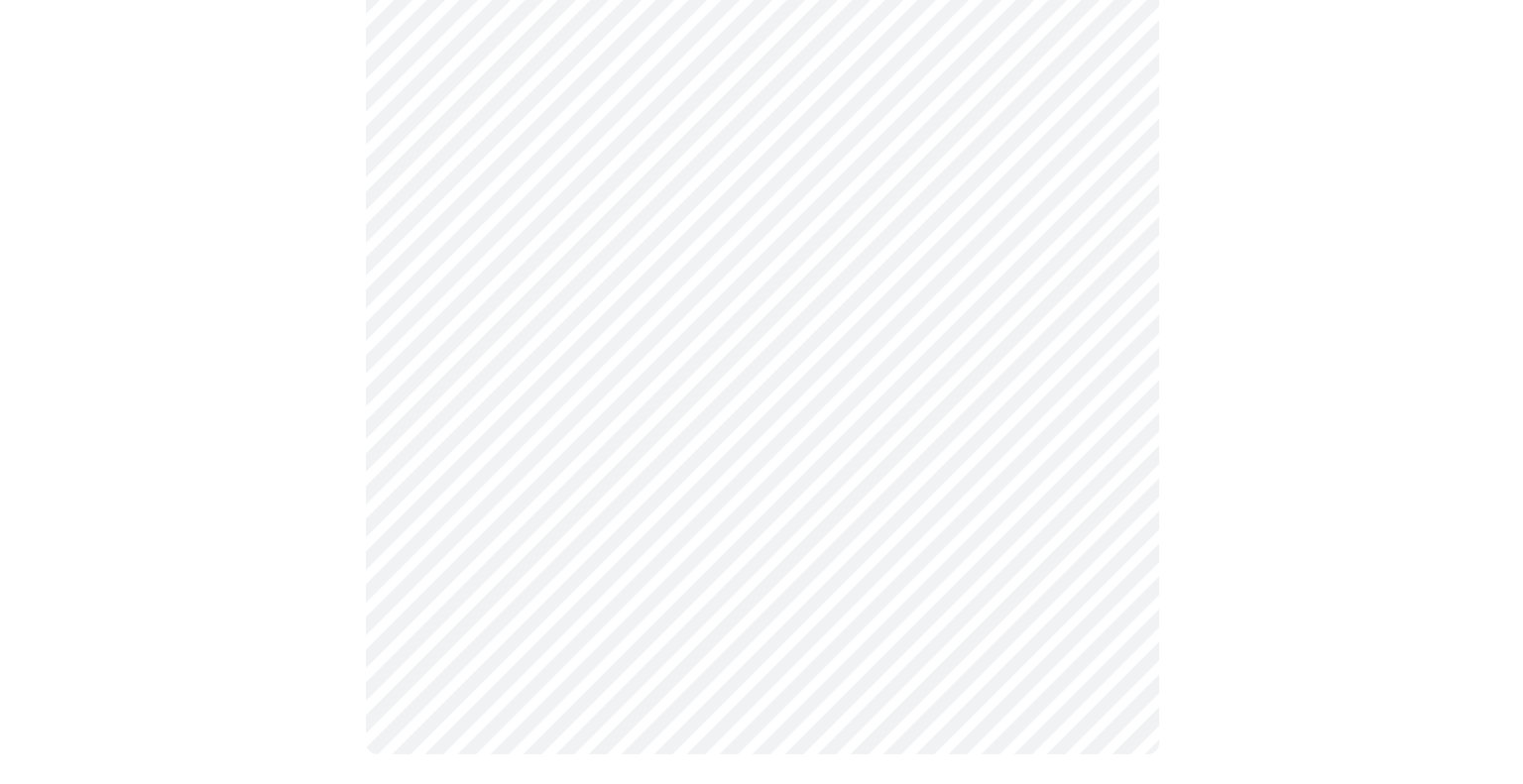 scroll, scrollTop: 1892, scrollLeft: 0, axis: vertical 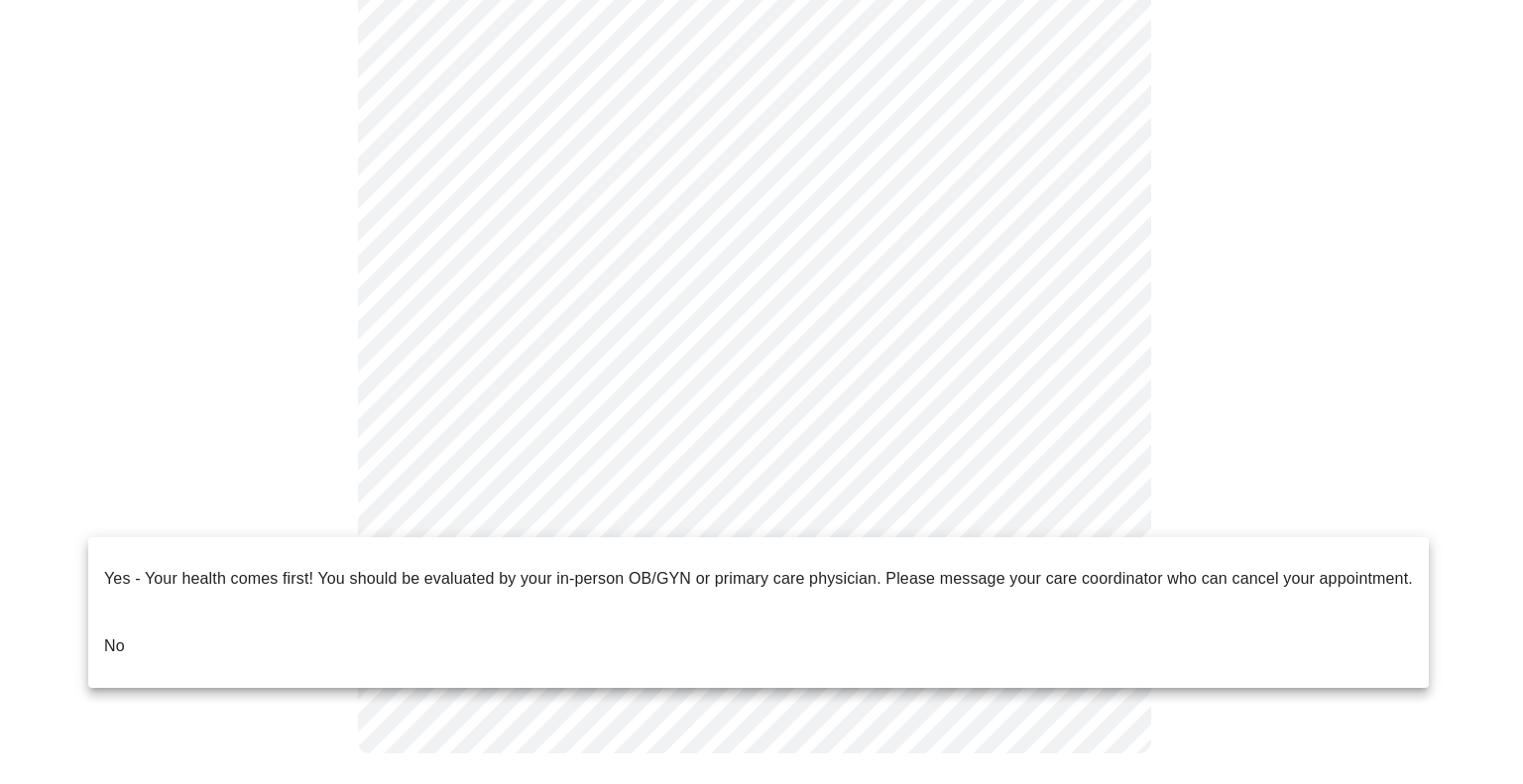 click on "MyMenopauseRx Appointments Messaging Labs 1 Uploads Medications Community Refer a Friend Hi Michelle   Intake Questions for Wed, Jul 2nd 2025 @ 9:00am-9:20am 1  /  13 Settings Billing Invoices Log out Yes - Your health comes first! You should be evaluated by your in-person OB/GYN or primary care physician.  Please message your care coordinator who can cancel your appointment.
No" at bounding box center [762, -546] 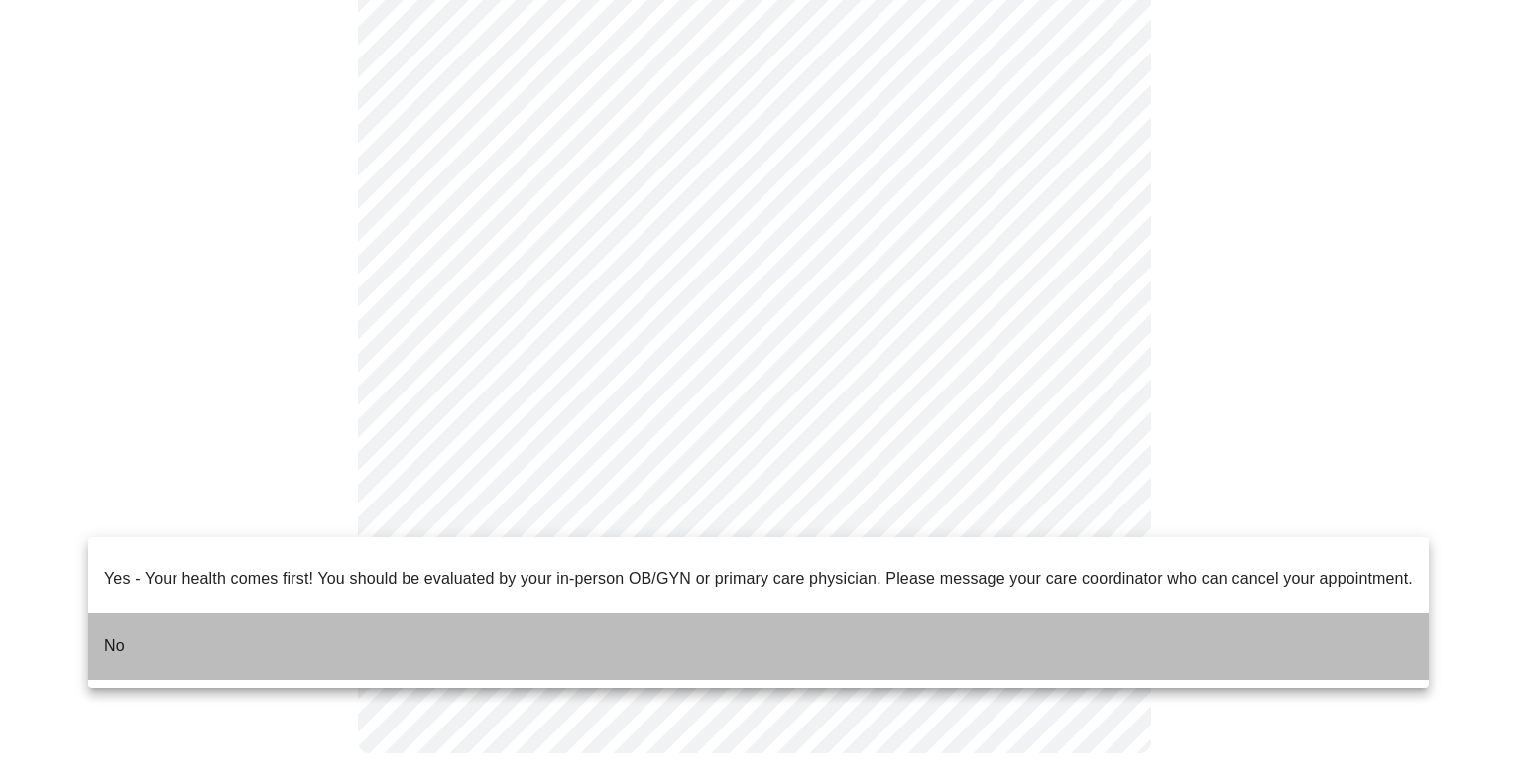 click on "No" at bounding box center (759, 646) 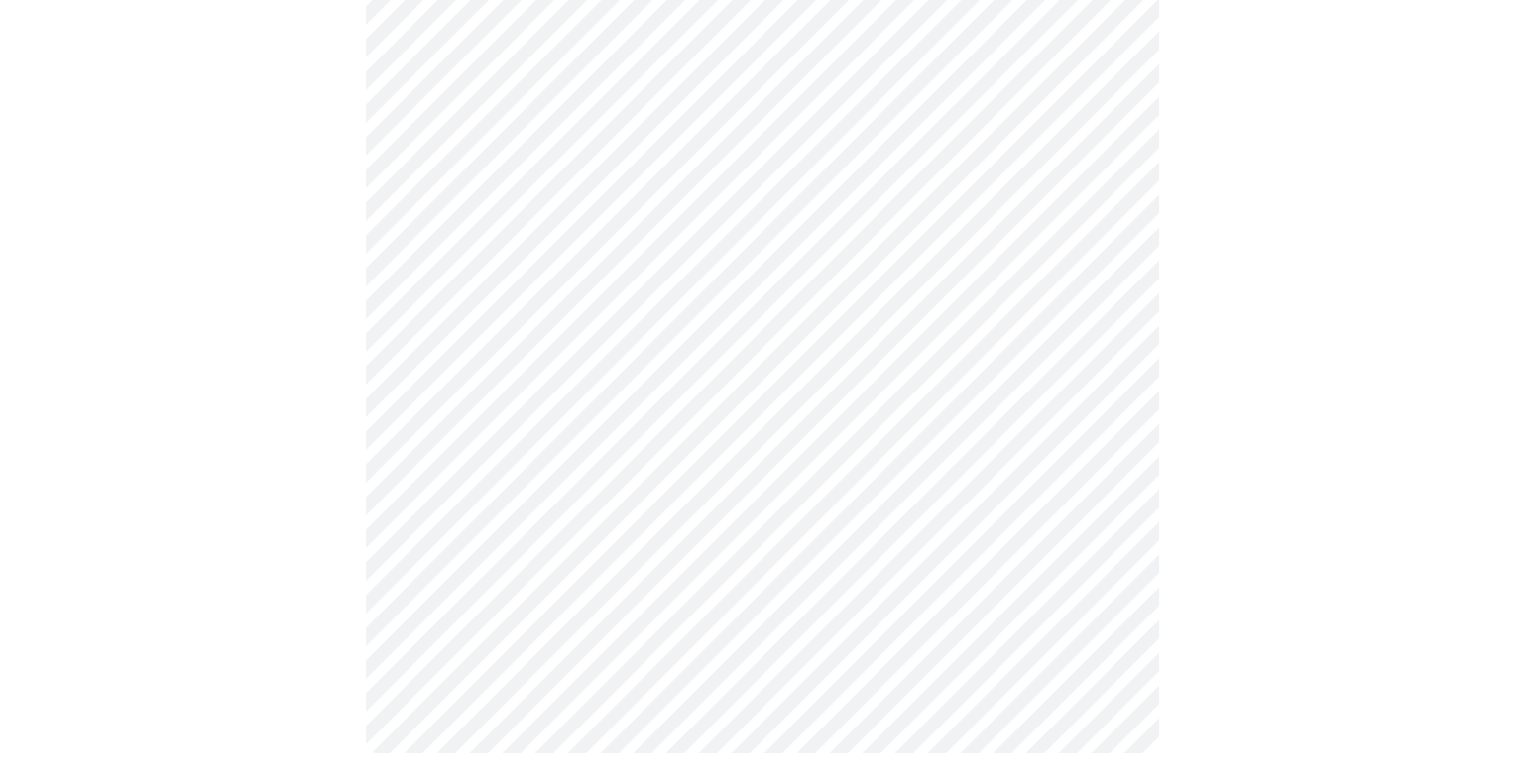 scroll, scrollTop: 0, scrollLeft: 0, axis: both 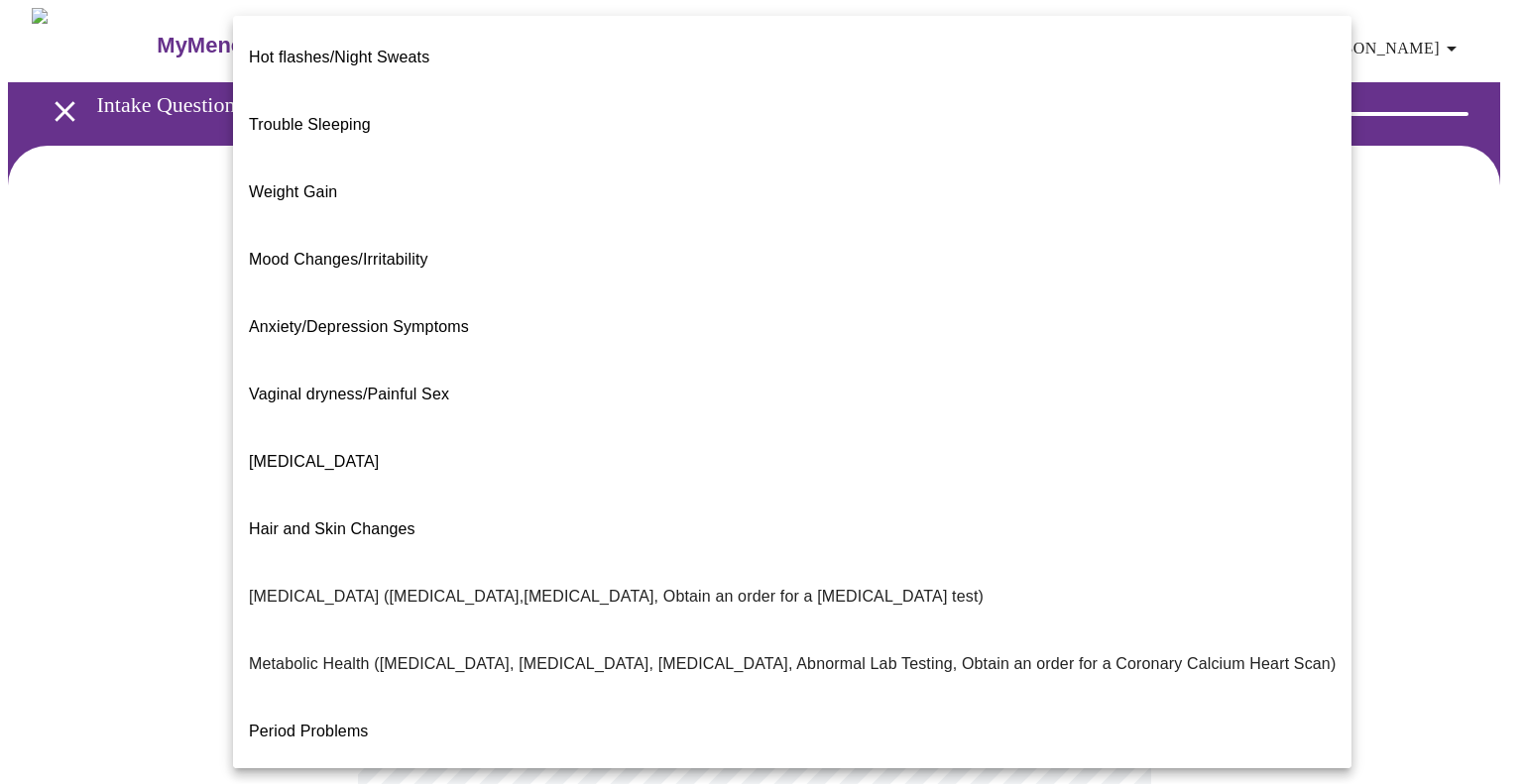 click on "MyMenopauseRx Appointments Messaging Labs 1 Uploads Medications Community Refer a Friend Hi Michelle   Intake Questions for Wed, Jul 2nd 2025 @ 9:00am-9:20am 2  /  13 Settings Billing Invoices Log out Hot flashes/Night Sweats
Trouble Sleeping
Weight Gain
Mood Changes/Irritability
Anxiety/Depression Symptoms
Vaginal dryness/Painful Sex
Decreased libido
Hair and Skin Changes
Bone Health (Osteopenia,Osteoporosis, Obtain an order for a bone density test)
Metabolic Health (Pre-diabetes, Elevated Cholesterol, Vitamin D, Abnormal Lab Testing, Obtain an order for a Coronary Calcium Heart Scan)
Period Problems
Postmenopausal Bleeding
Orgasms are weak
UTI Symptoms
Vaginal Infection
Herpes (oral, genital)
STD Testing
I feel great - just need a refill.
Other" at bounding box center (762, 603) 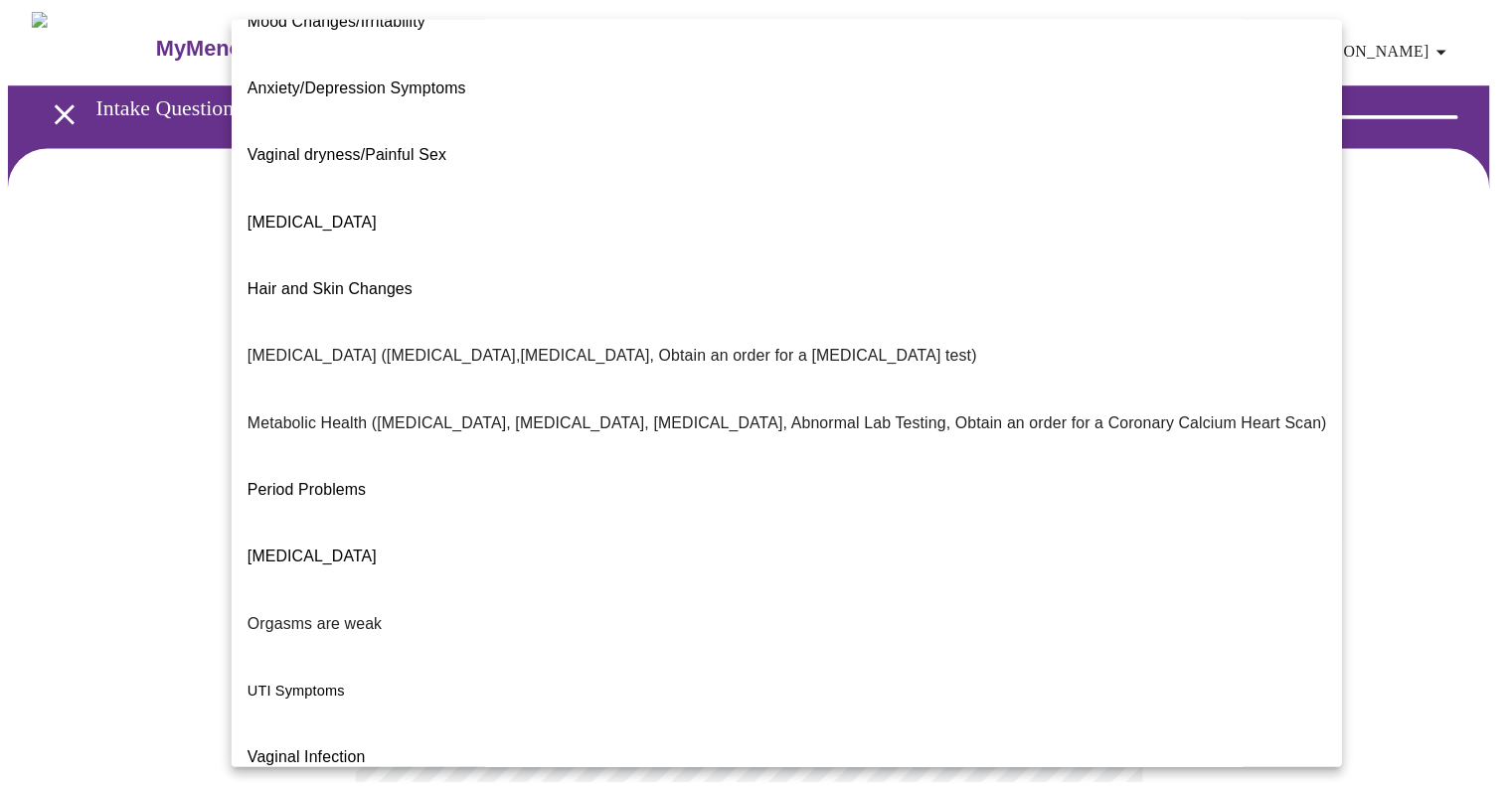 scroll, scrollTop: 241, scrollLeft: 0, axis: vertical 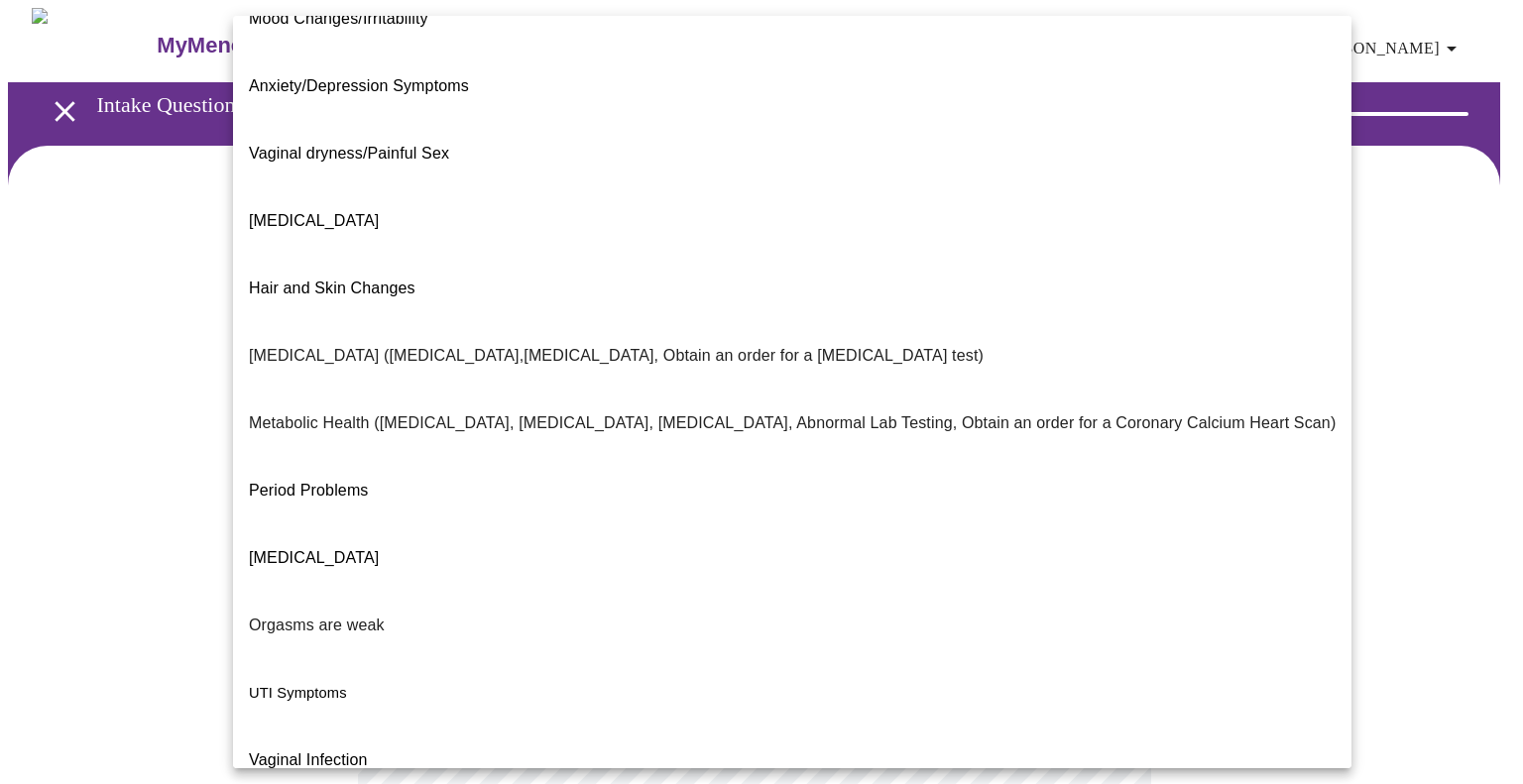 click on "I feel great - just need a refill." at bounding box center (792, 962) 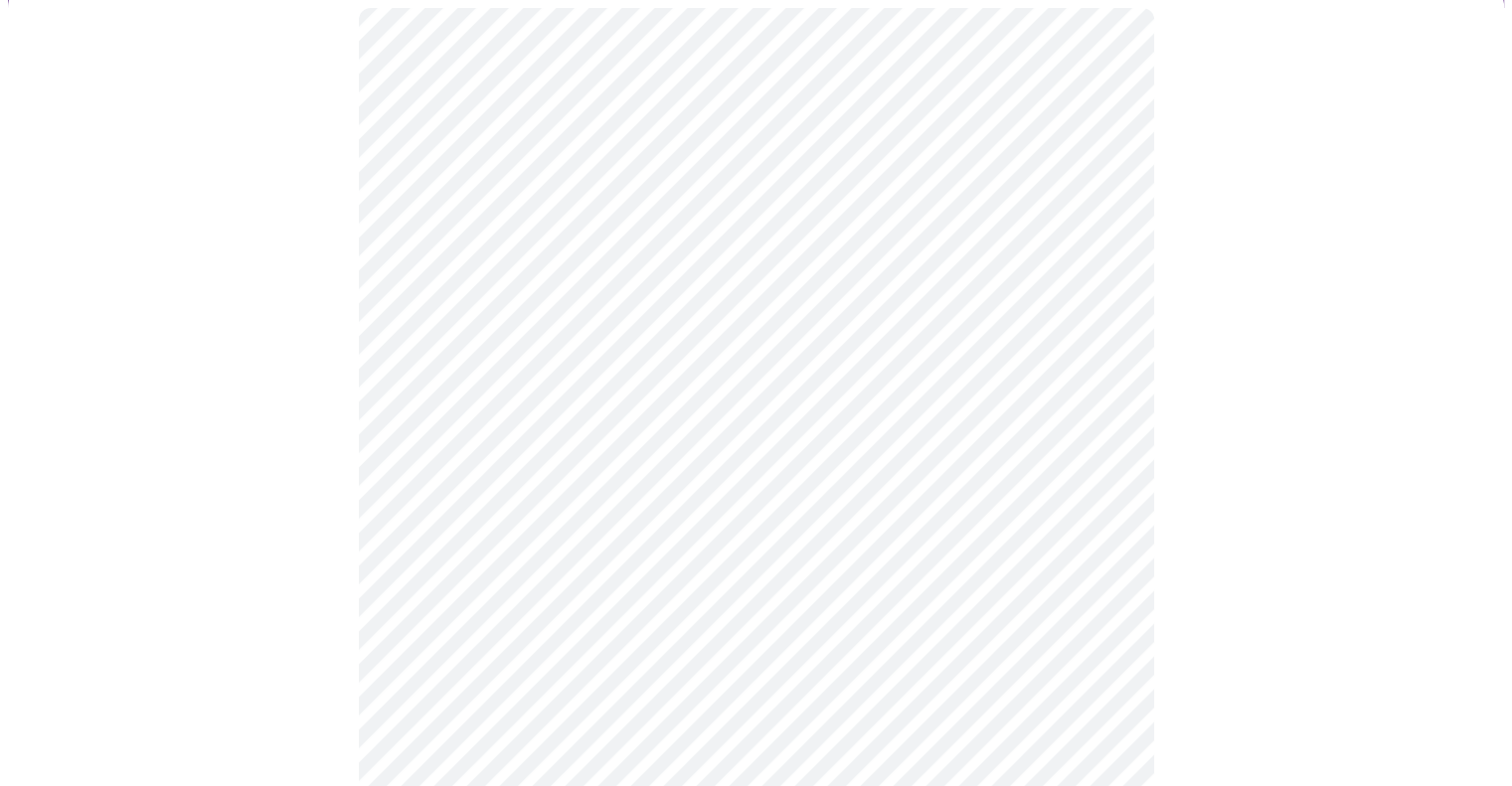 scroll, scrollTop: 179, scrollLeft: 0, axis: vertical 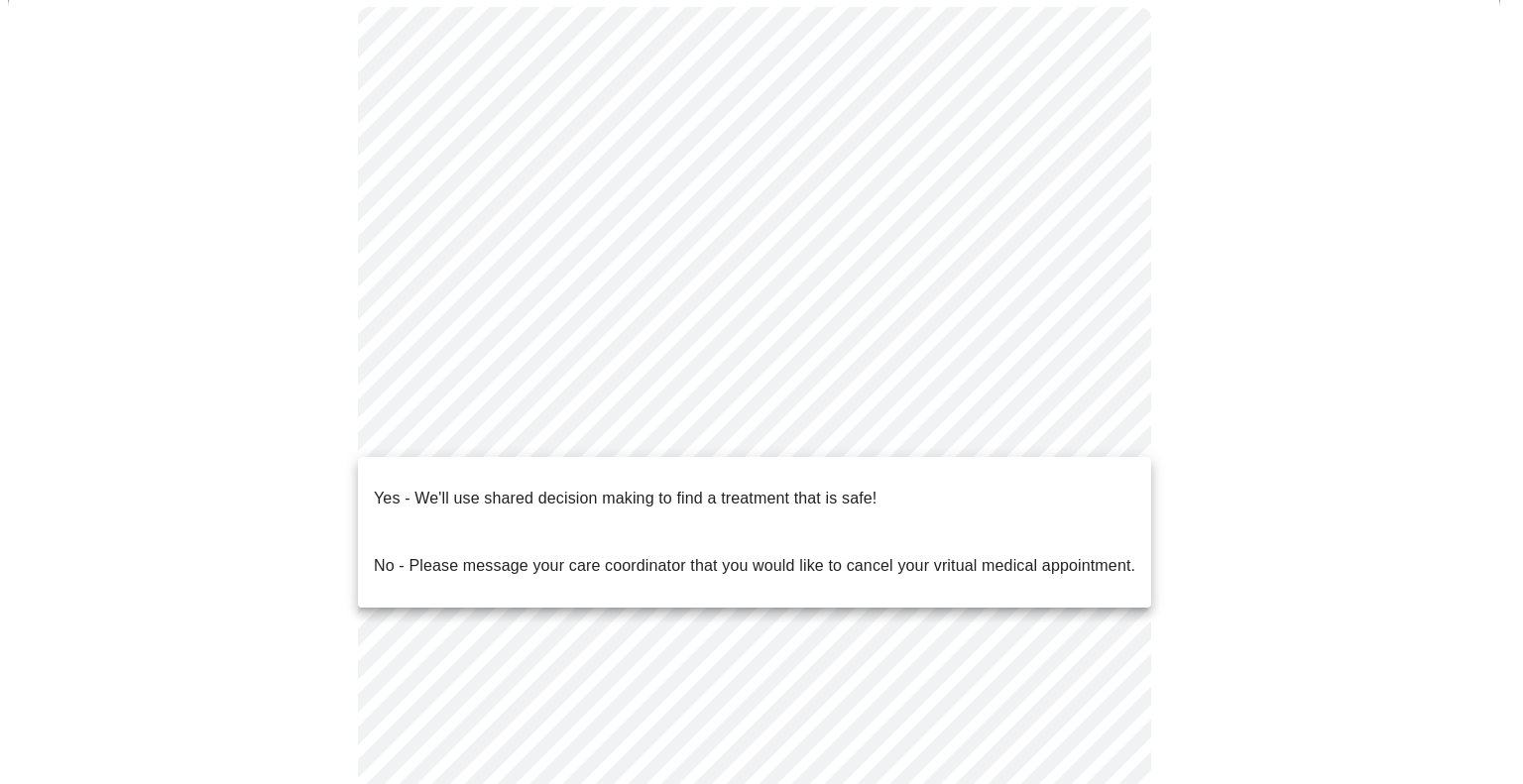 click on "MyMenopauseRx Appointments Messaging Labs 1 Uploads Medications Community Refer a Friend Hi Michelle   Intake Questions for Wed, Jul 2nd 2025 @ 9:00am-9:20am 2  /  13 Settings Billing Invoices Log out Yes - We'll use shared decision making to find a treatment that is safe!
No - Please message your care coordinator that you would like to cancel your vritual medical appointment." at bounding box center (762, 418) 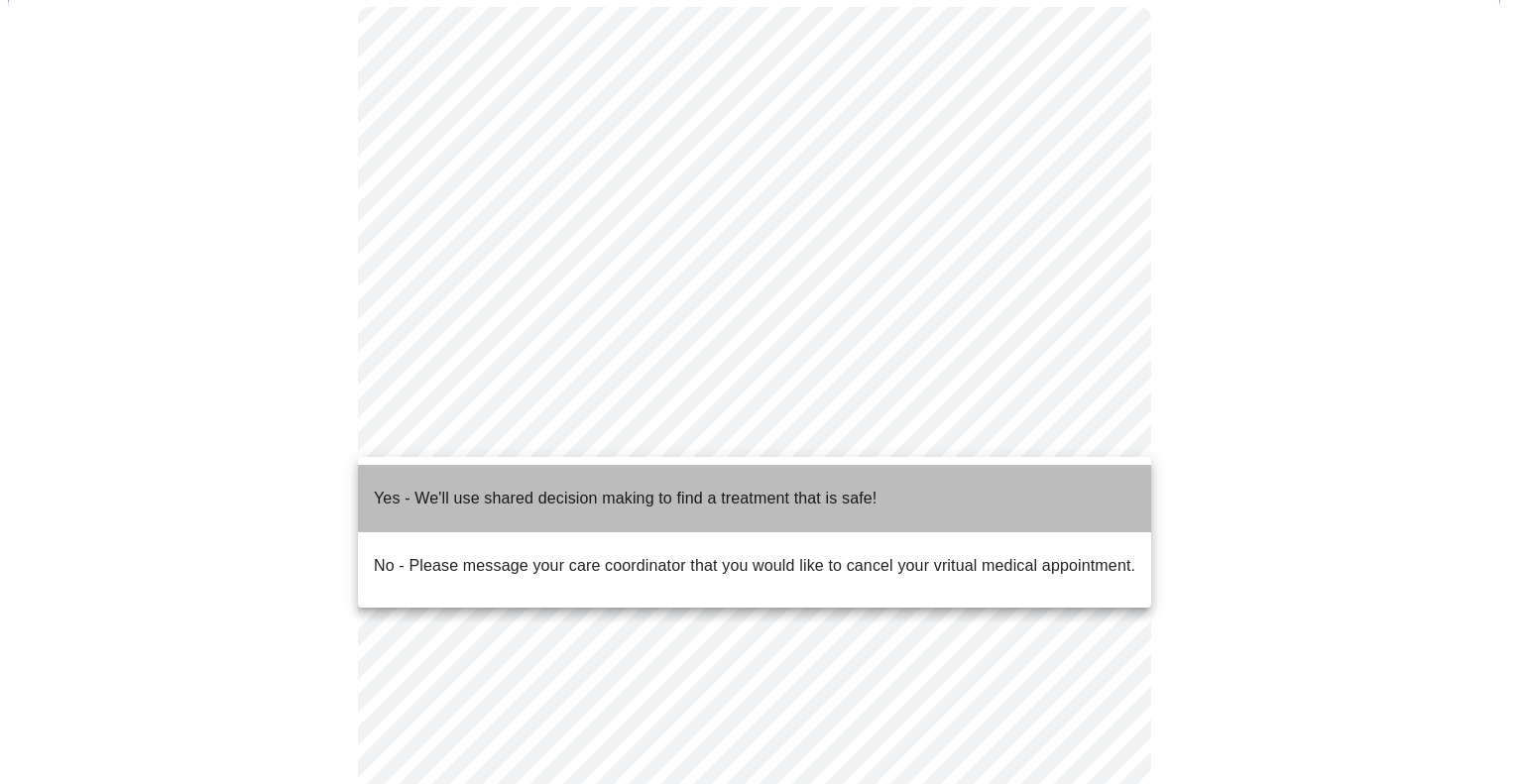 click on "Yes - We'll use shared decision making to find a treatment that is safe!" at bounding box center (755, 499) 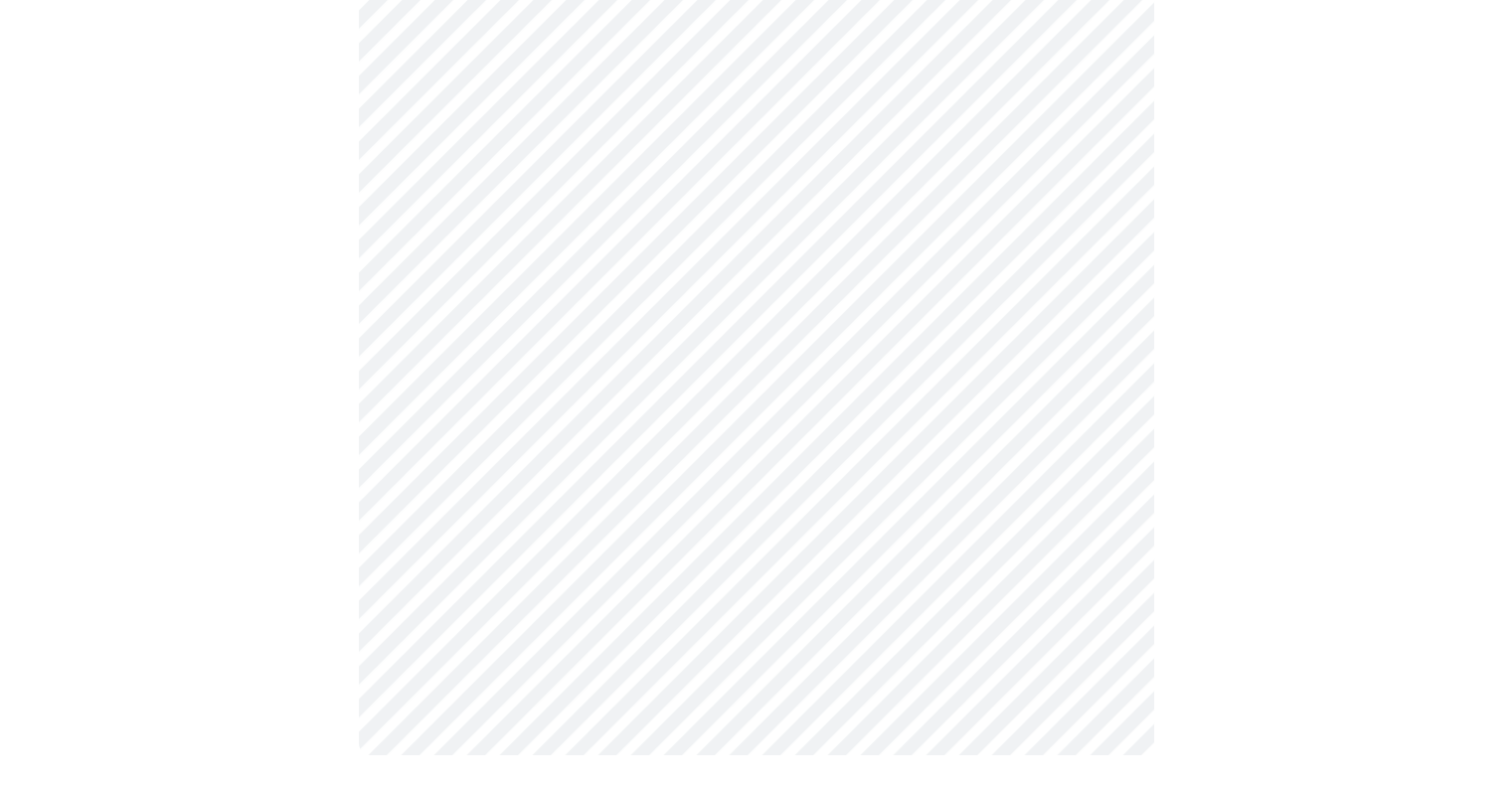 scroll, scrollTop: 0, scrollLeft: 0, axis: both 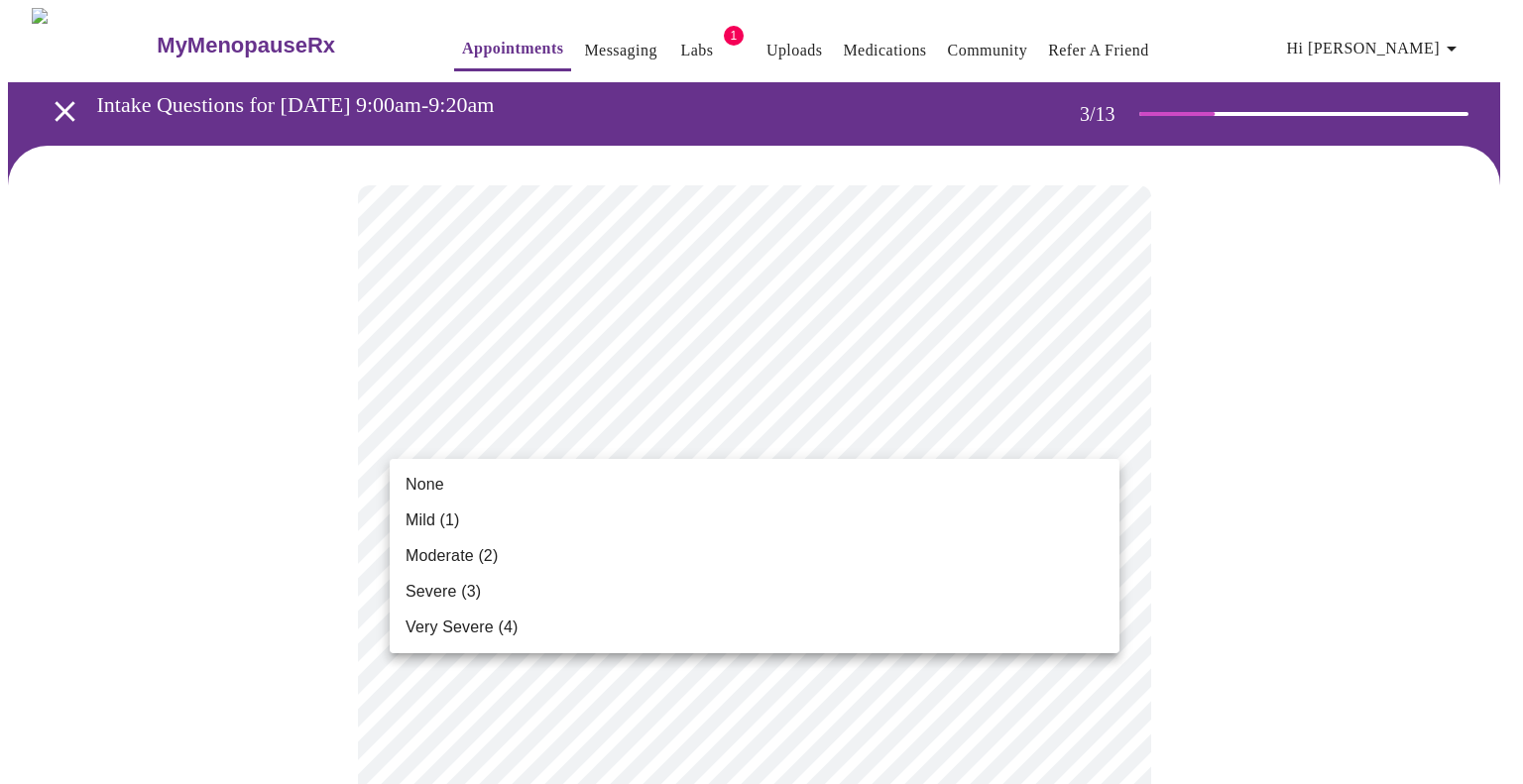 click on "MyMenopauseRx Appointments Messaging Labs 1 Uploads Medications Community Refer a Friend Hi Michelle   Intake Questions for Wed, Jul 2nd 2025 @ 9:00am-9:20am 3  /  13 Settings Billing Invoices Log out None Mild (1) Moderate (2) Severe (3)  Very Severe (4)" at bounding box center (762, 1347) 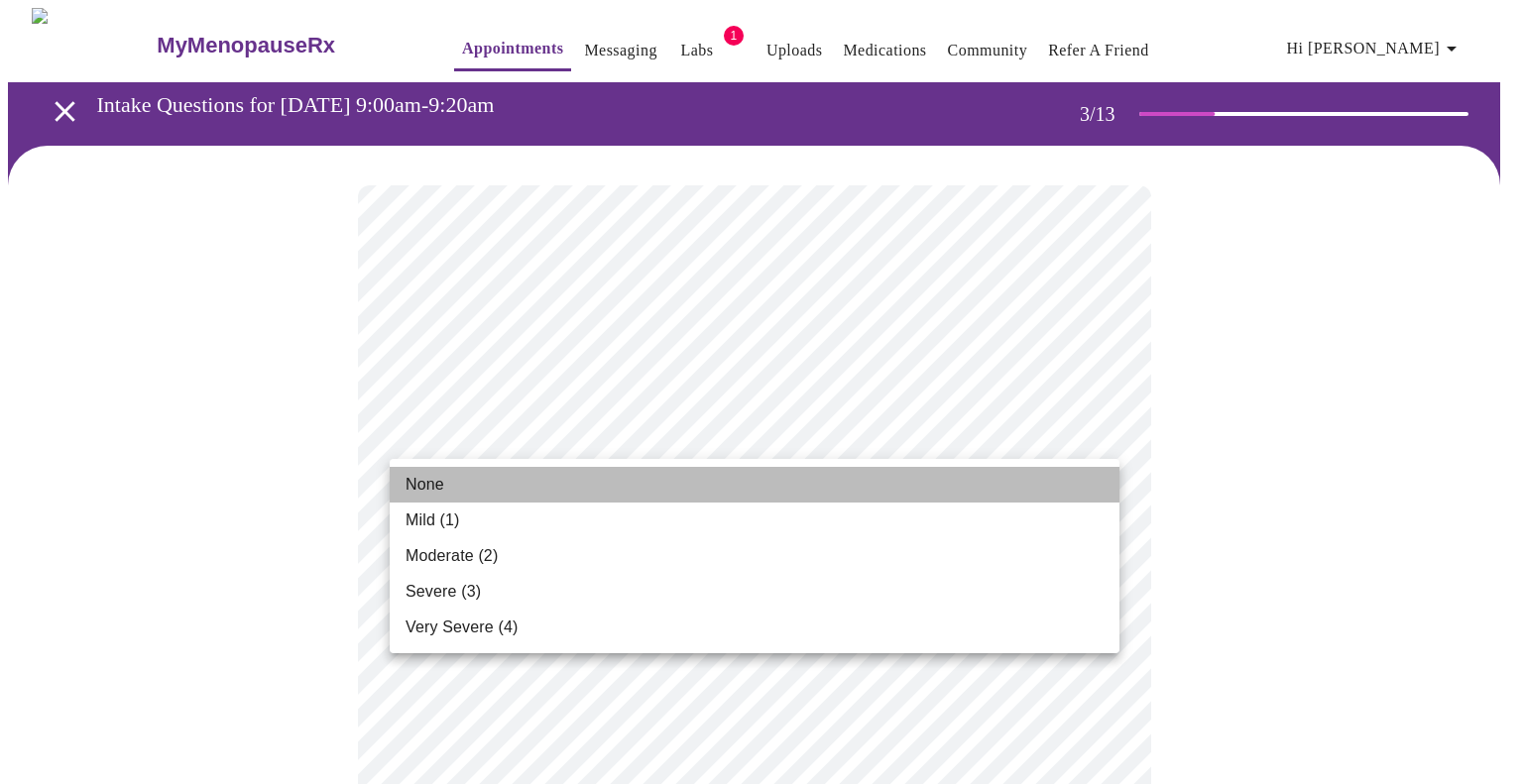 click on "None" at bounding box center [755, 485] 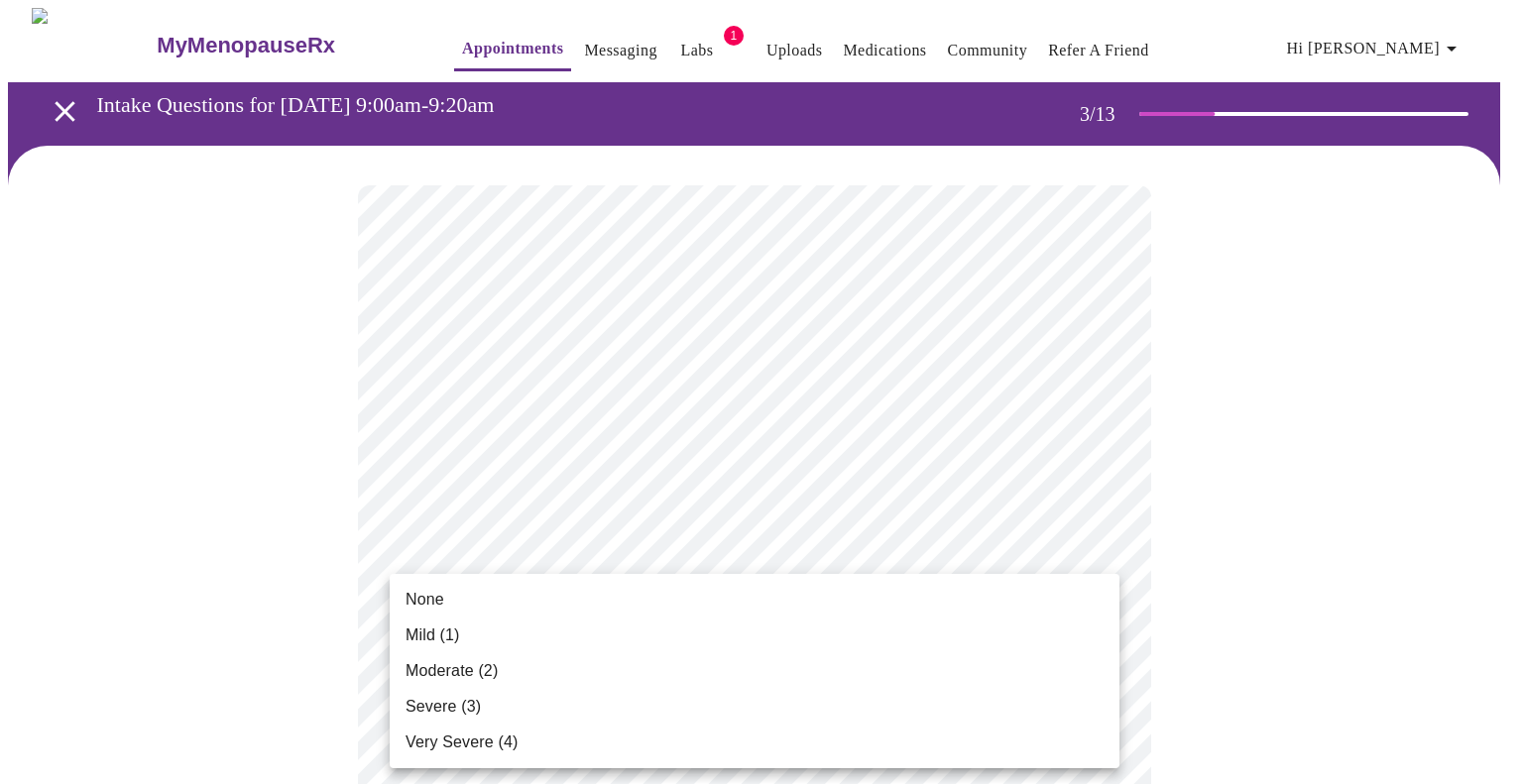 click on "MyMenopauseRx Appointments Messaging Labs 1 Uploads Medications Community Refer a Friend Hi Michelle   Intake Questions for Wed, Jul 2nd 2025 @ 9:00am-9:20am 3  /  13 Settings Billing Invoices Log out None Mild (1) Moderate (2) Severe (3) Very Severe (4)" at bounding box center (762, 1311) 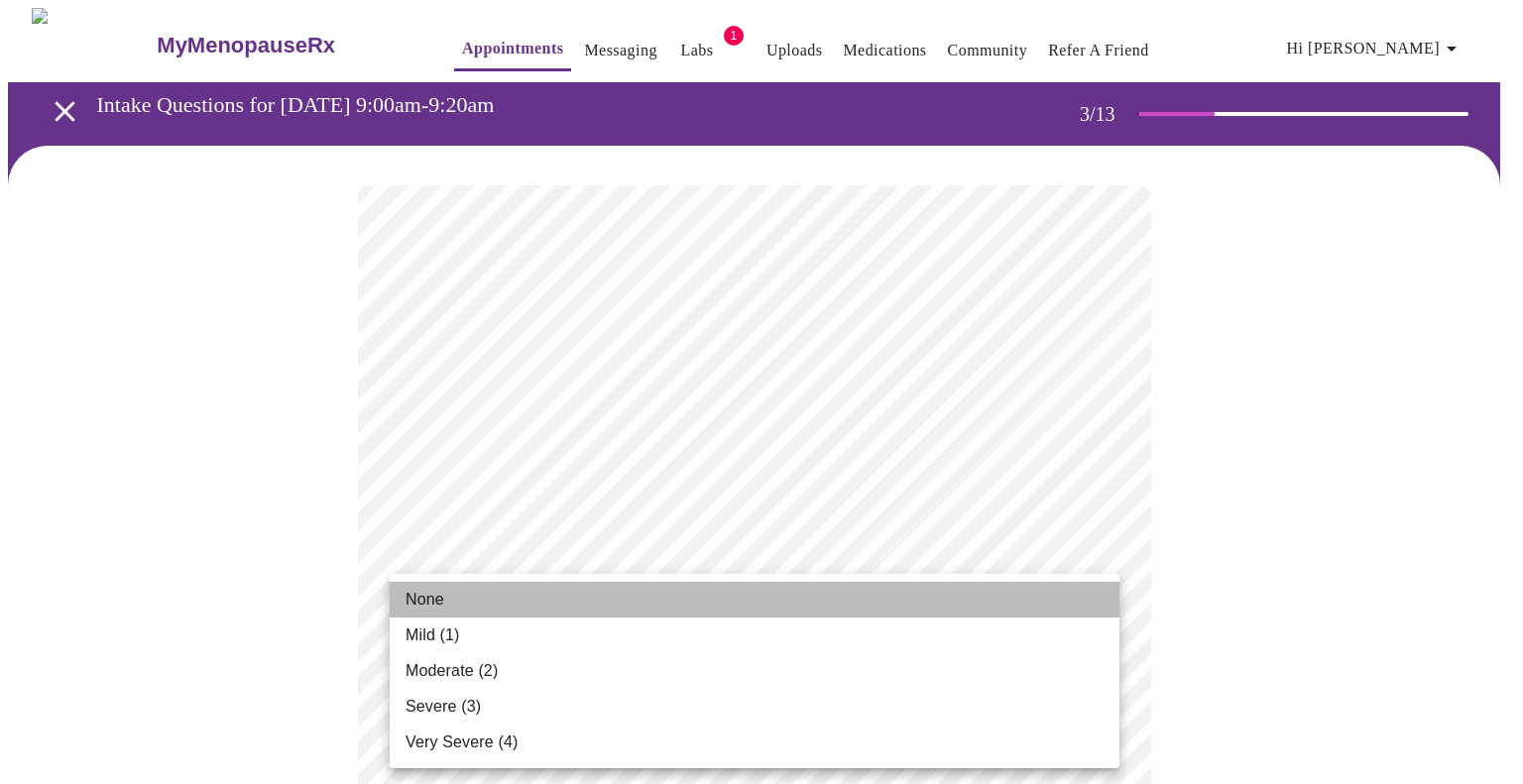 click on "None" at bounding box center (755, 600) 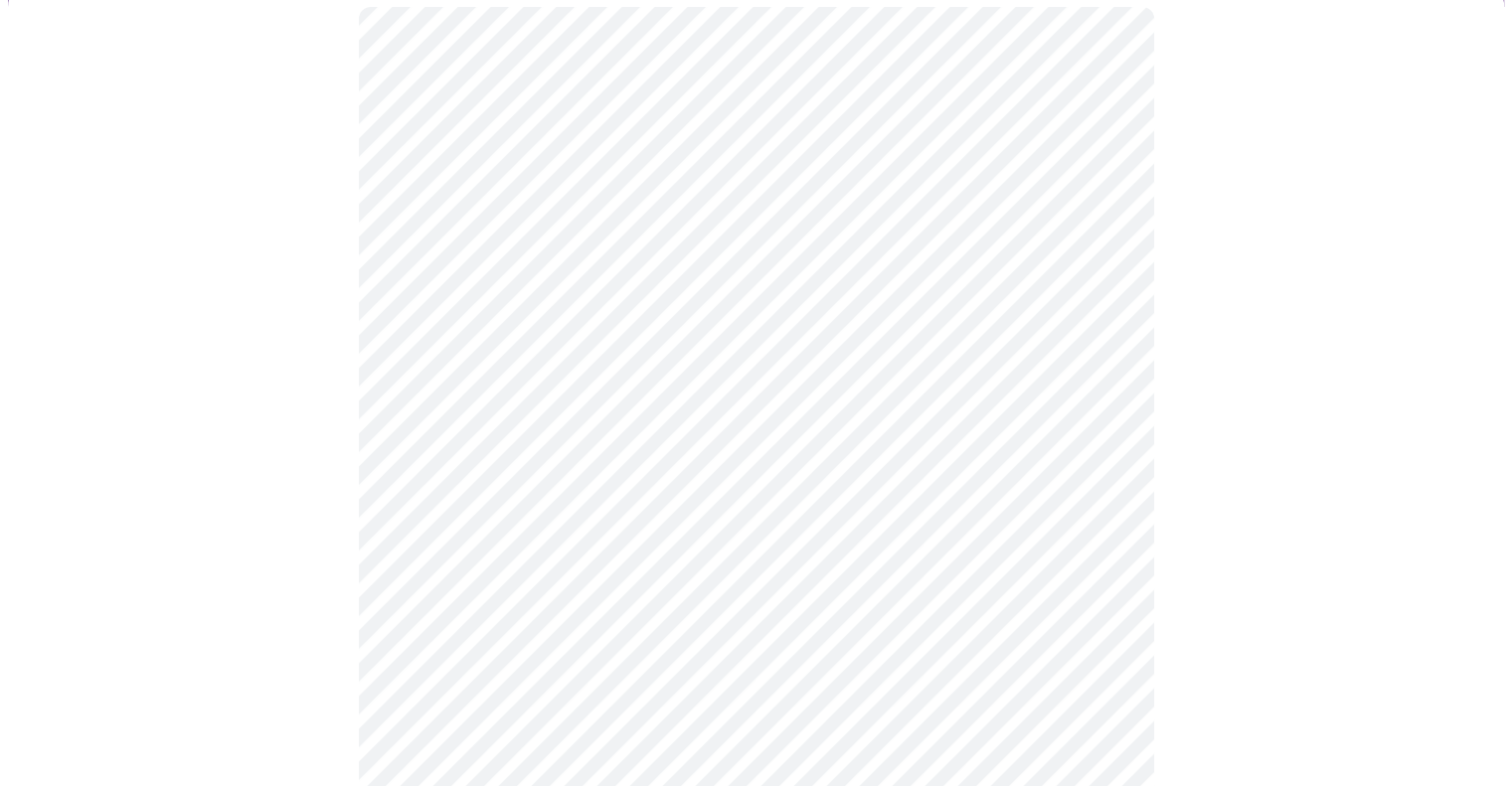 scroll, scrollTop: 195, scrollLeft: 0, axis: vertical 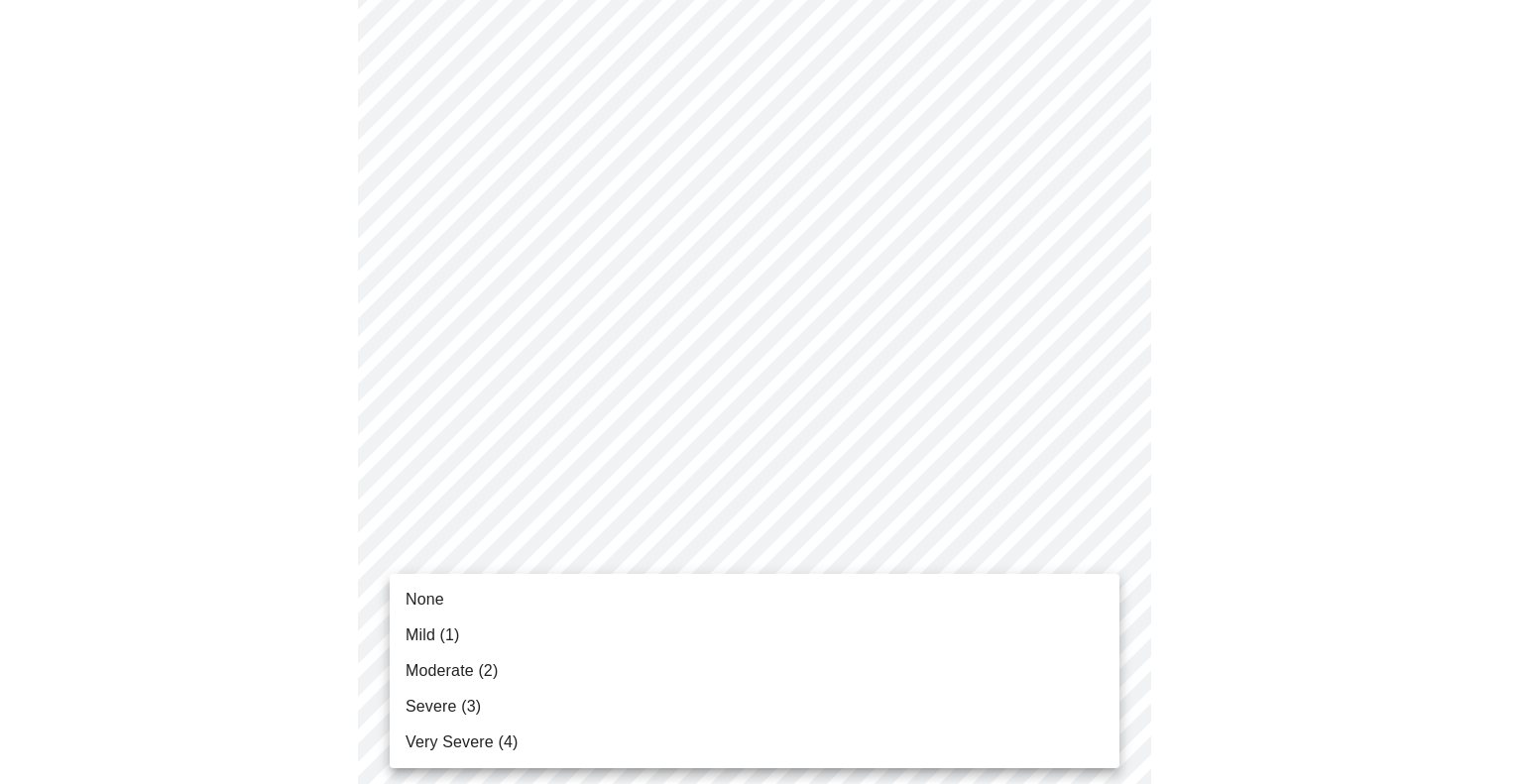 click on "MyMenopauseRx Appointments Messaging Labs 1 Uploads Medications Community Refer a Friend Hi Michelle   Intake Questions for Wed, Jul 2nd 2025 @ 9:00am-9:20am 3  /  13 Settings Billing Invoices Log out None Mild (1) Moderate (2) Severe (3) Very Severe (4)" at bounding box center (762, 1103) 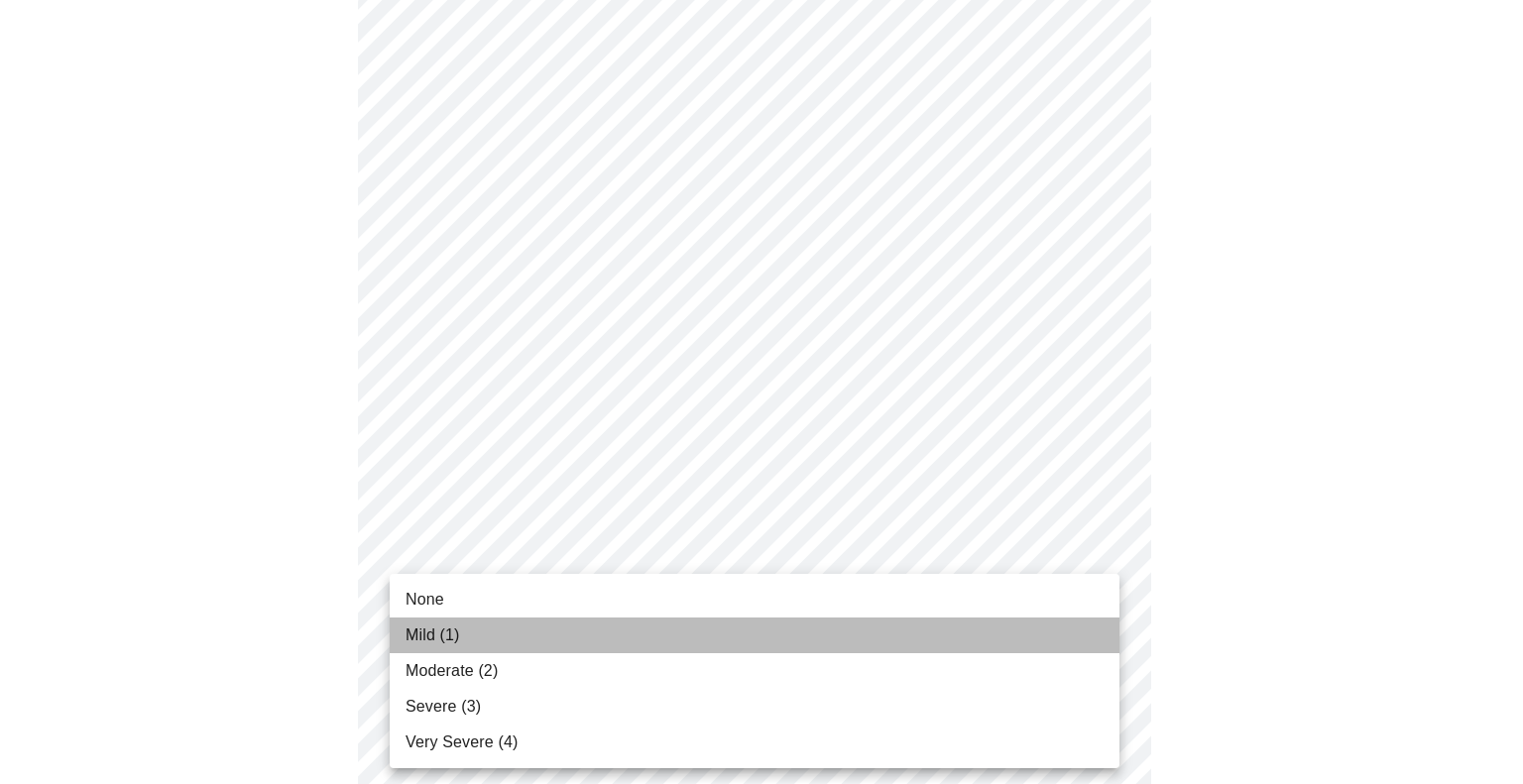 click on "Mild (1)" at bounding box center [755, 635] 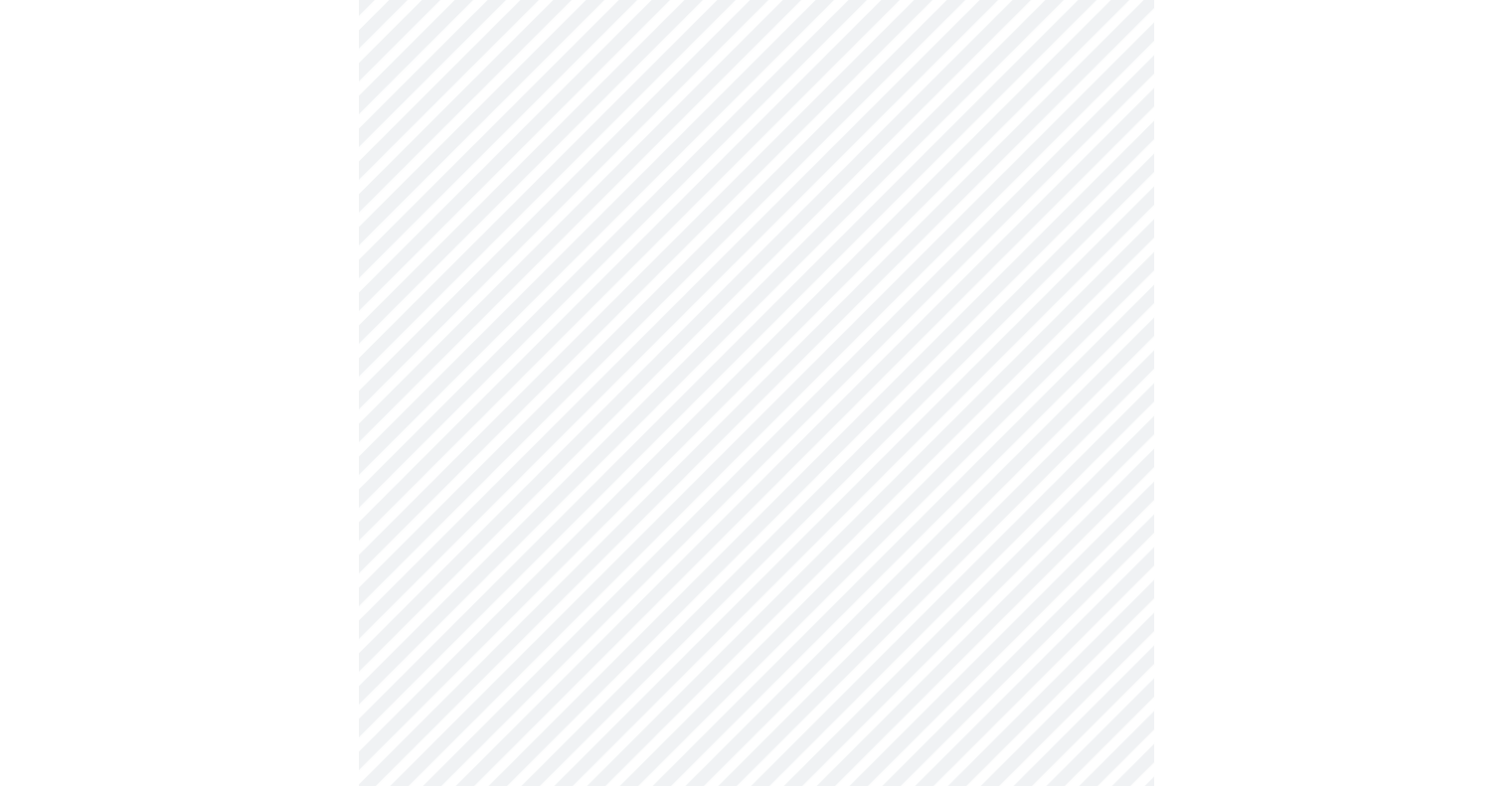 scroll, scrollTop: 389, scrollLeft: 0, axis: vertical 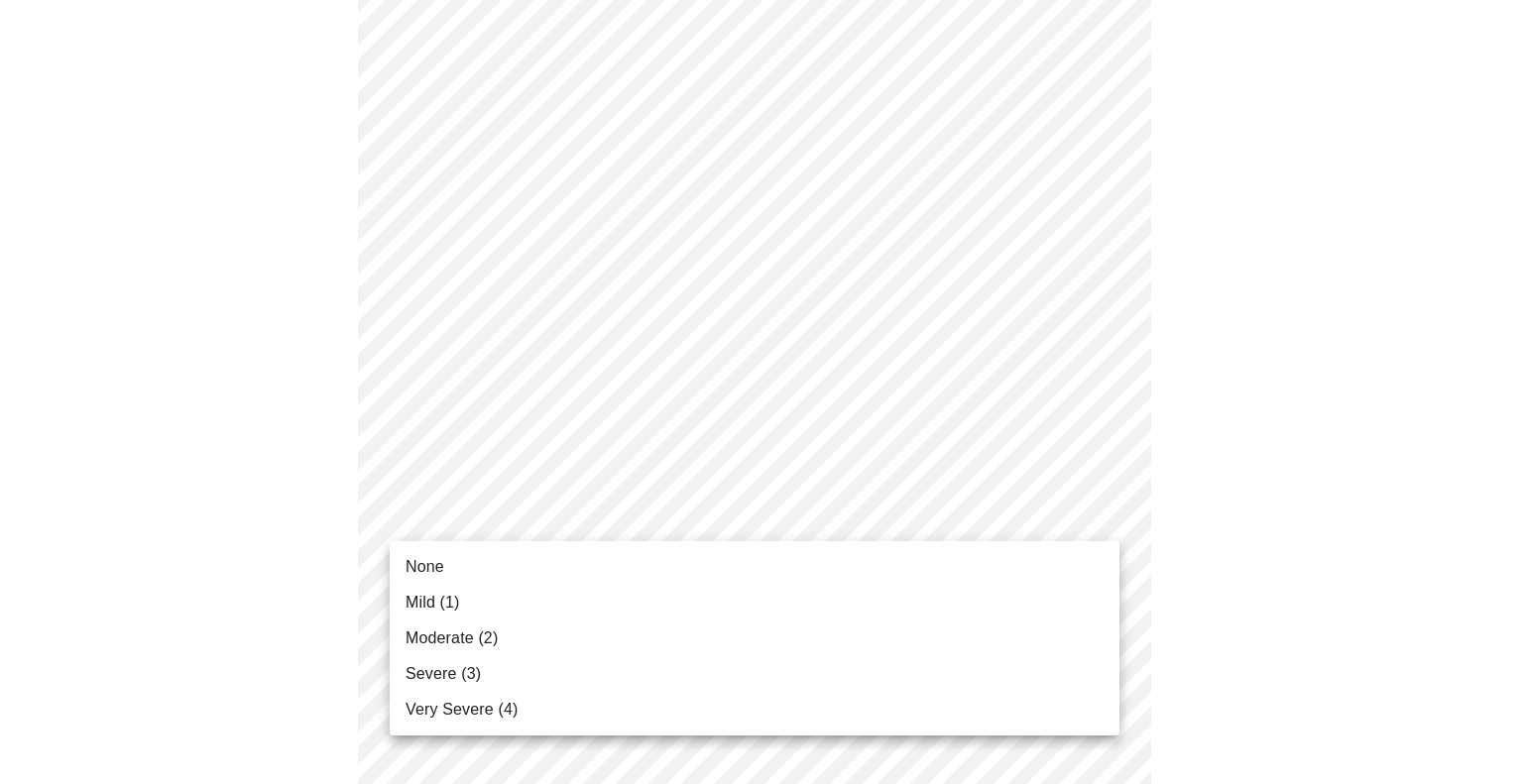 click on "MyMenopauseRx Appointments Messaging Labs 1 Uploads Medications Community Refer a Friend Hi Michelle   Intake Questions for Wed, Jul 2nd 2025 @ 9:00am-9:20am 3  /  13 Settings Billing Invoices Log out None Mild (1) Moderate (2) Severe (3) Very Severe (4)" at bounding box center (762, 896) 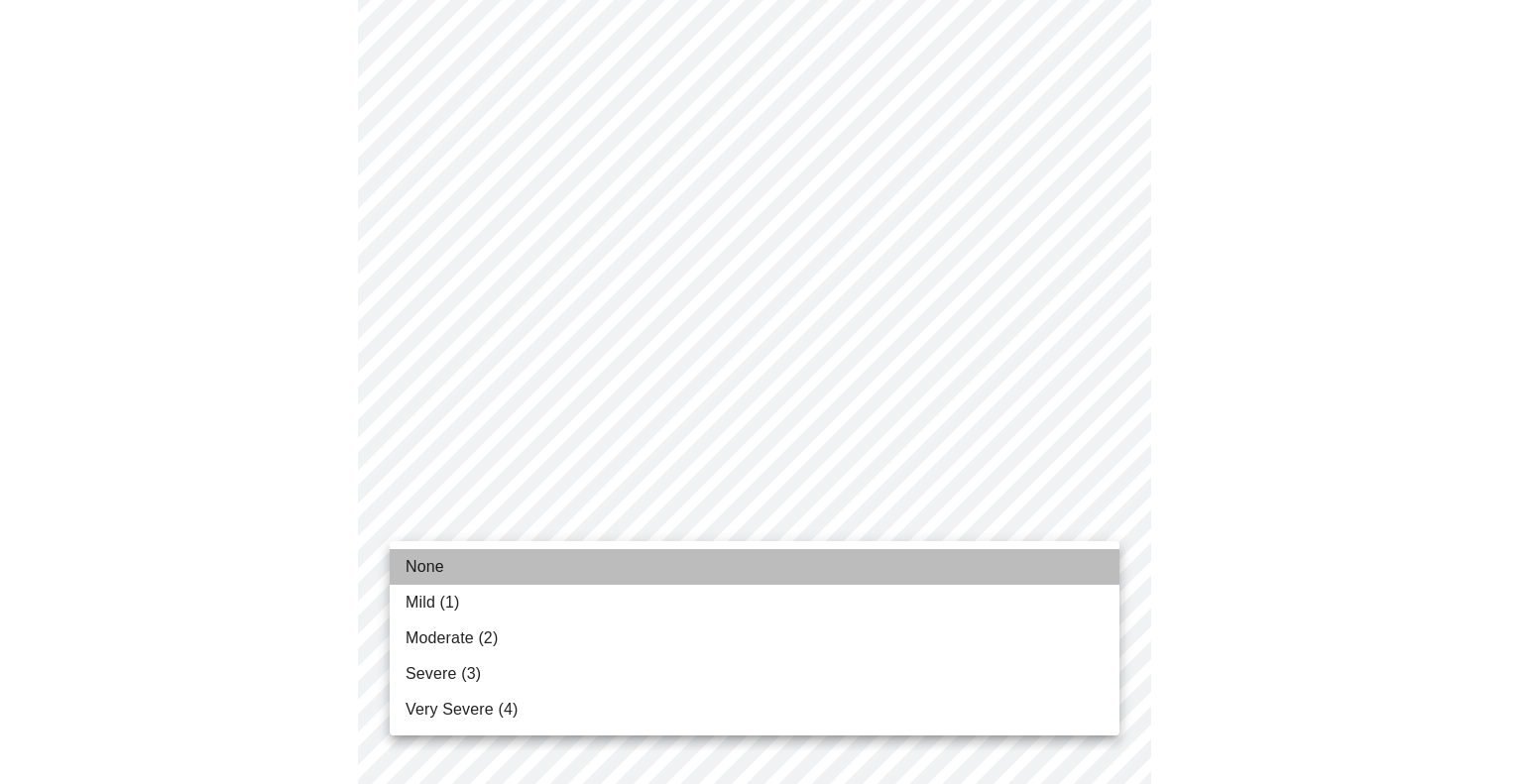 click on "None" at bounding box center (755, 567) 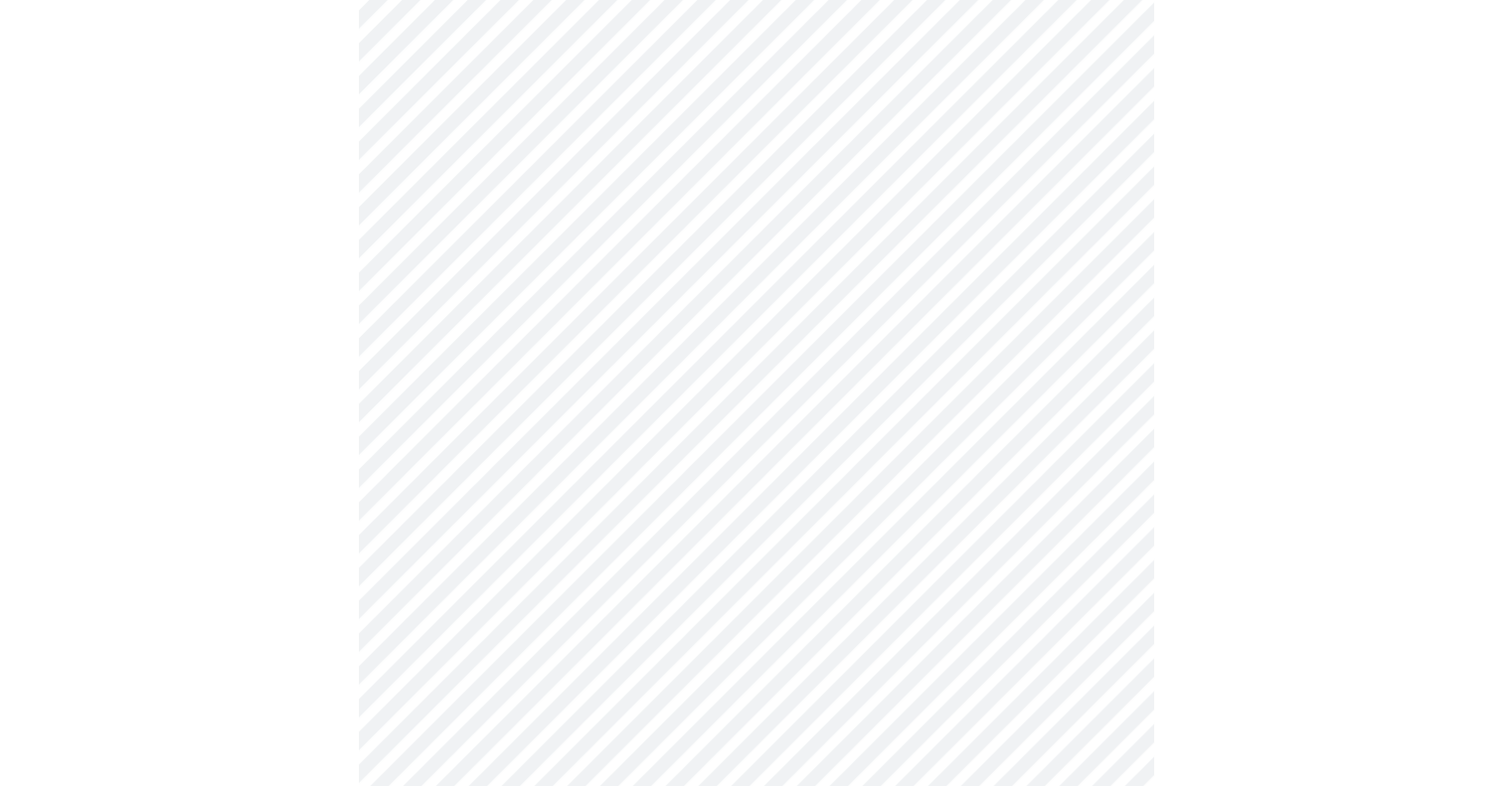 scroll, scrollTop: 539, scrollLeft: 0, axis: vertical 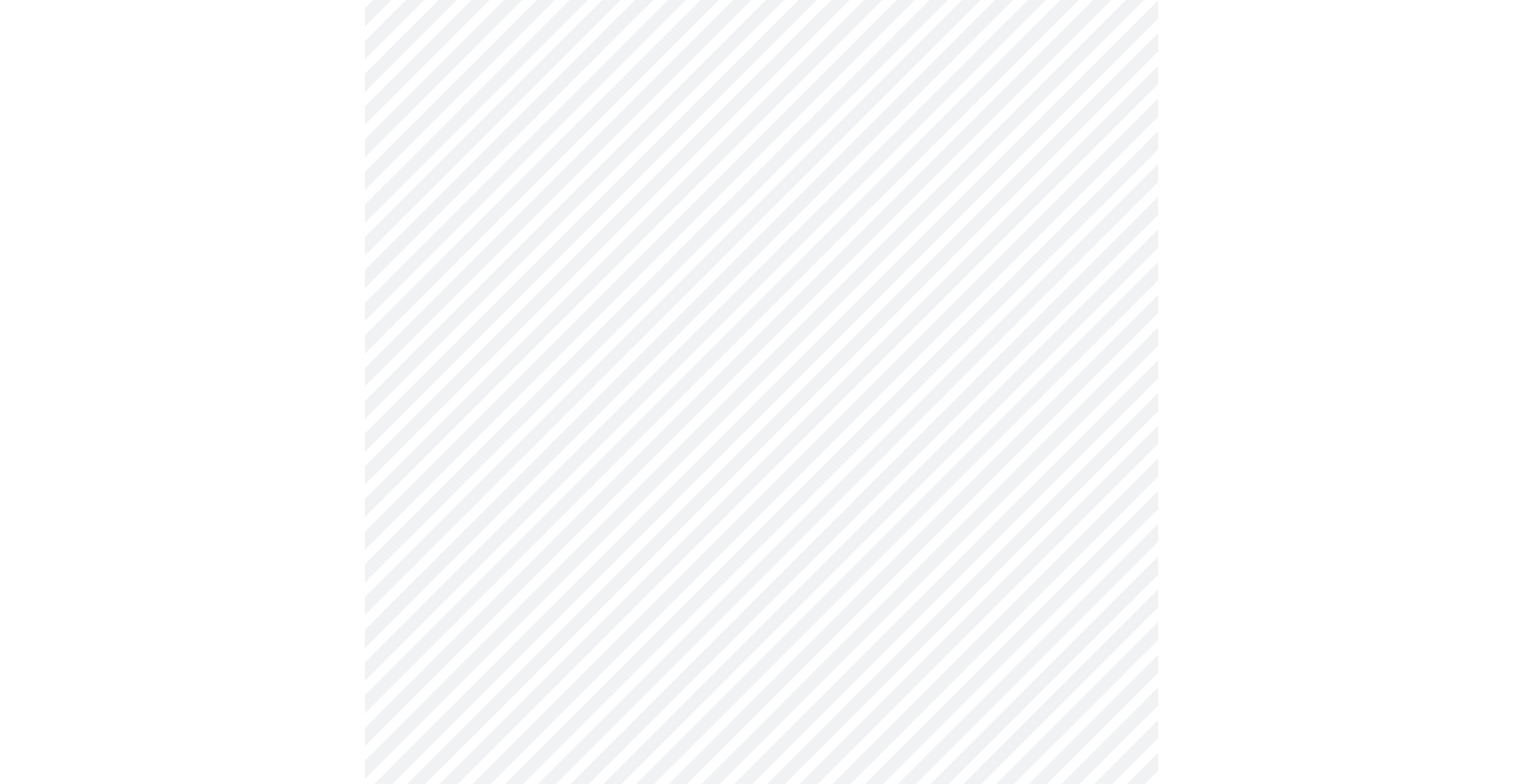 click on "MyMenopauseRx Appointments Messaging Labs 1 Uploads Medications Community Refer a Friend Hi Michelle   Intake Questions for Wed, Jul 2nd 2025 @ 9:00am-9:20am 3  /  13 Settings Billing Invoices Log out" at bounding box center [762, 732] 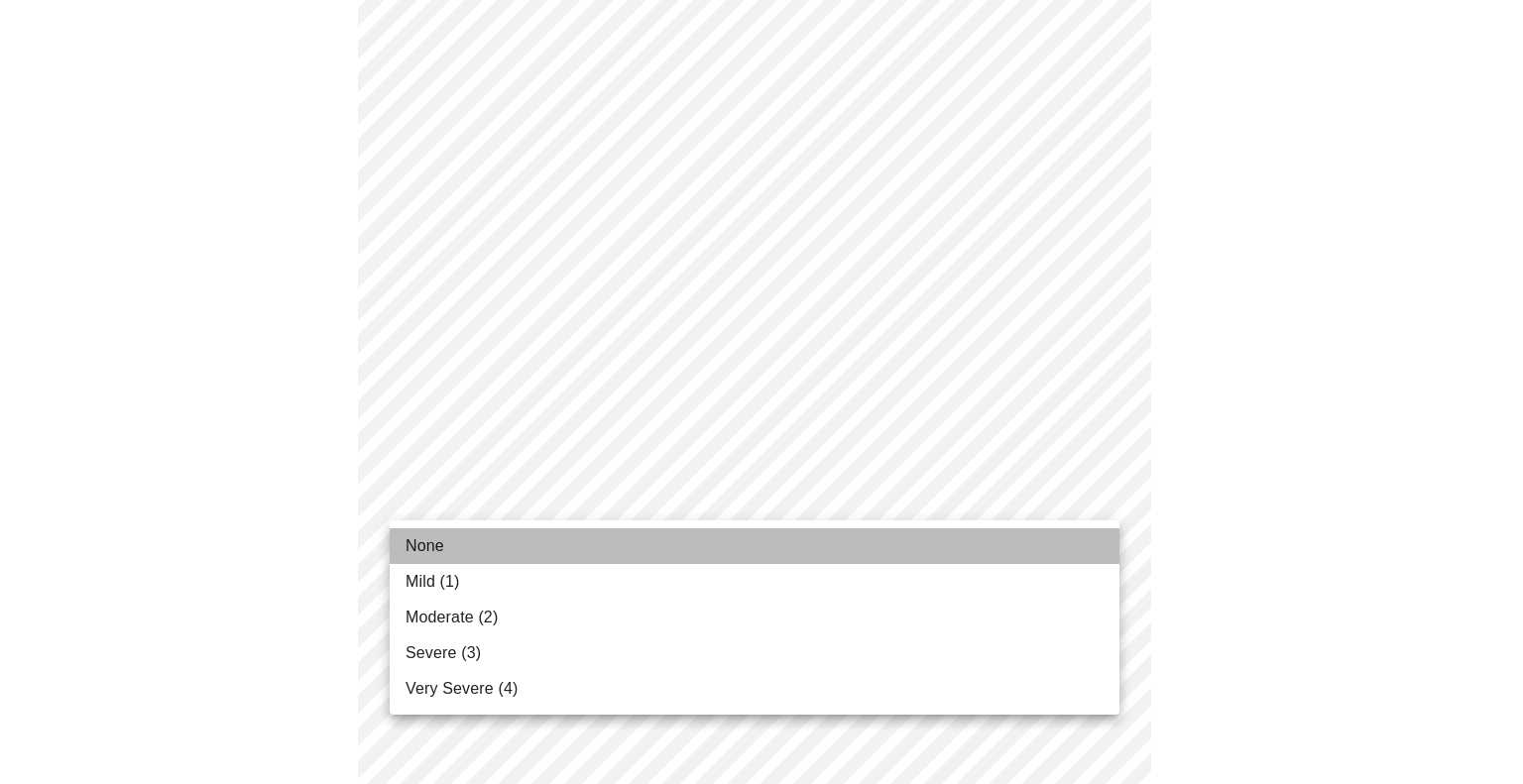 click on "None" at bounding box center [755, 546] 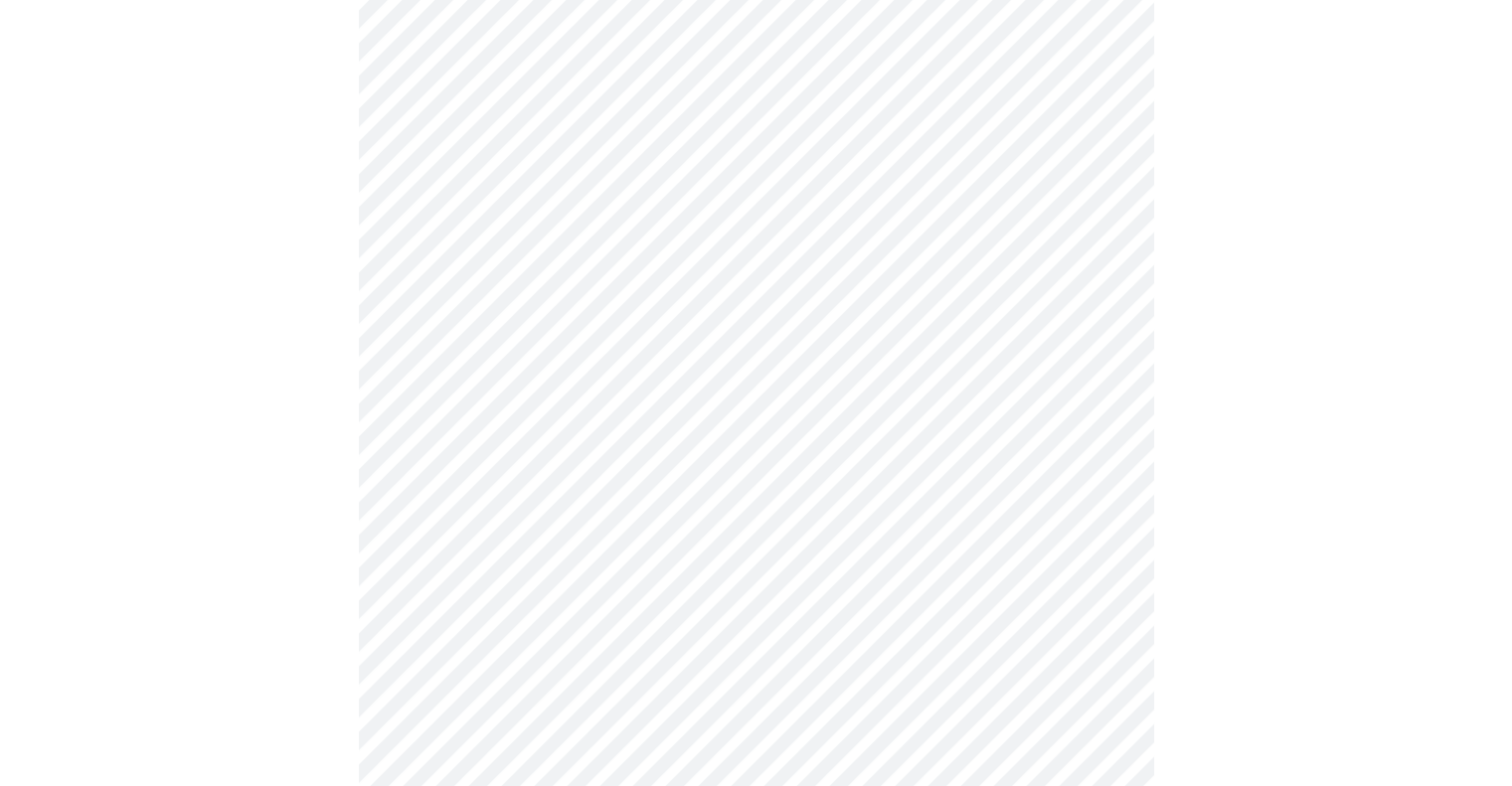 scroll, scrollTop: 670, scrollLeft: 0, axis: vertical 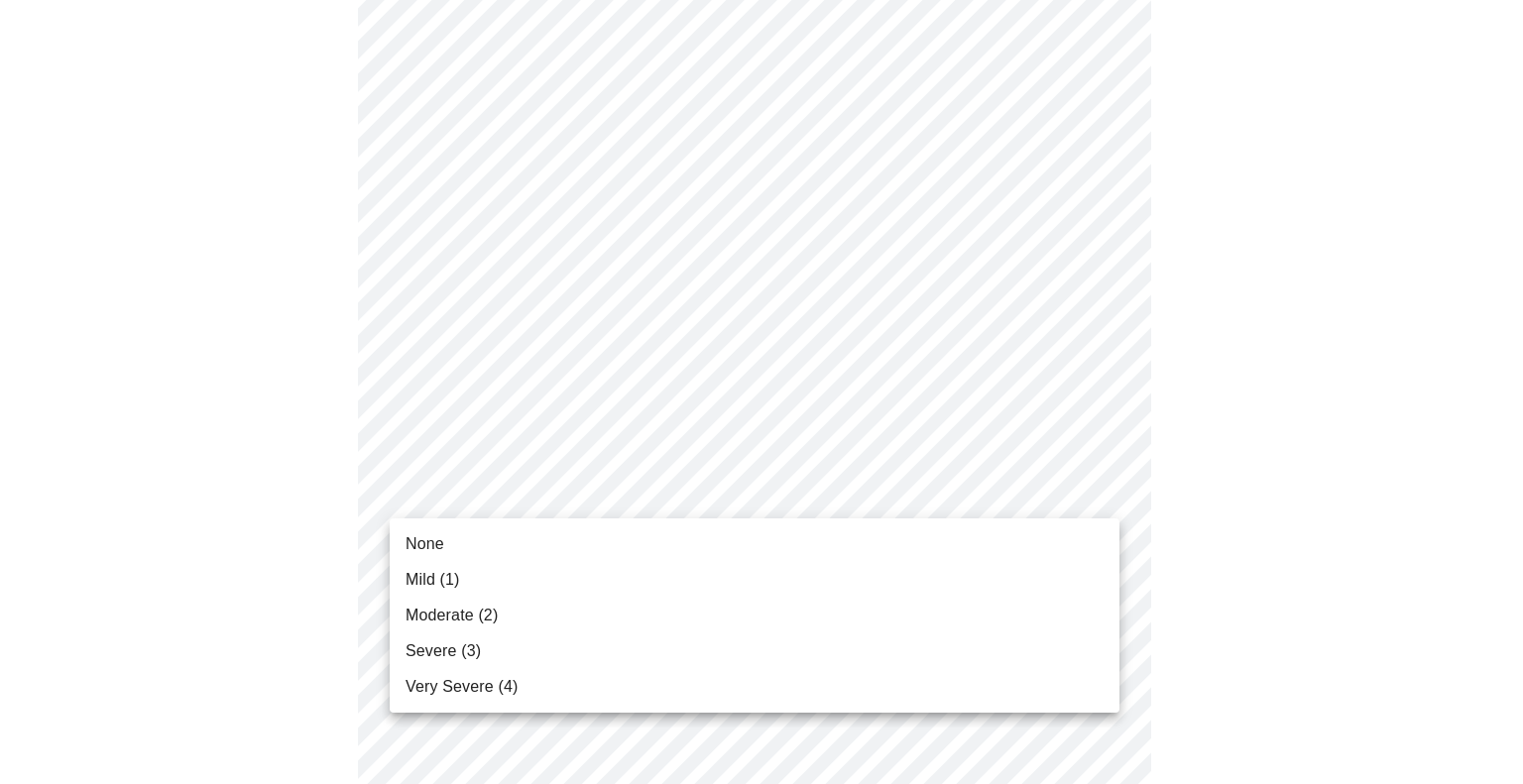 click on "MyMenopauseRx Appointments Messaging Labs 1 Uploads Medications Community Refer a Friend Hi Michelle   Intake Questions for Wed, Jul 2nd 2025 @ 9:00am-9:20am 3  /  13 Settings Billing Invoices Log out None Mild (1) Moderate (2) Severe (3) Very Severe (4)" at bounding box center (762, 588) 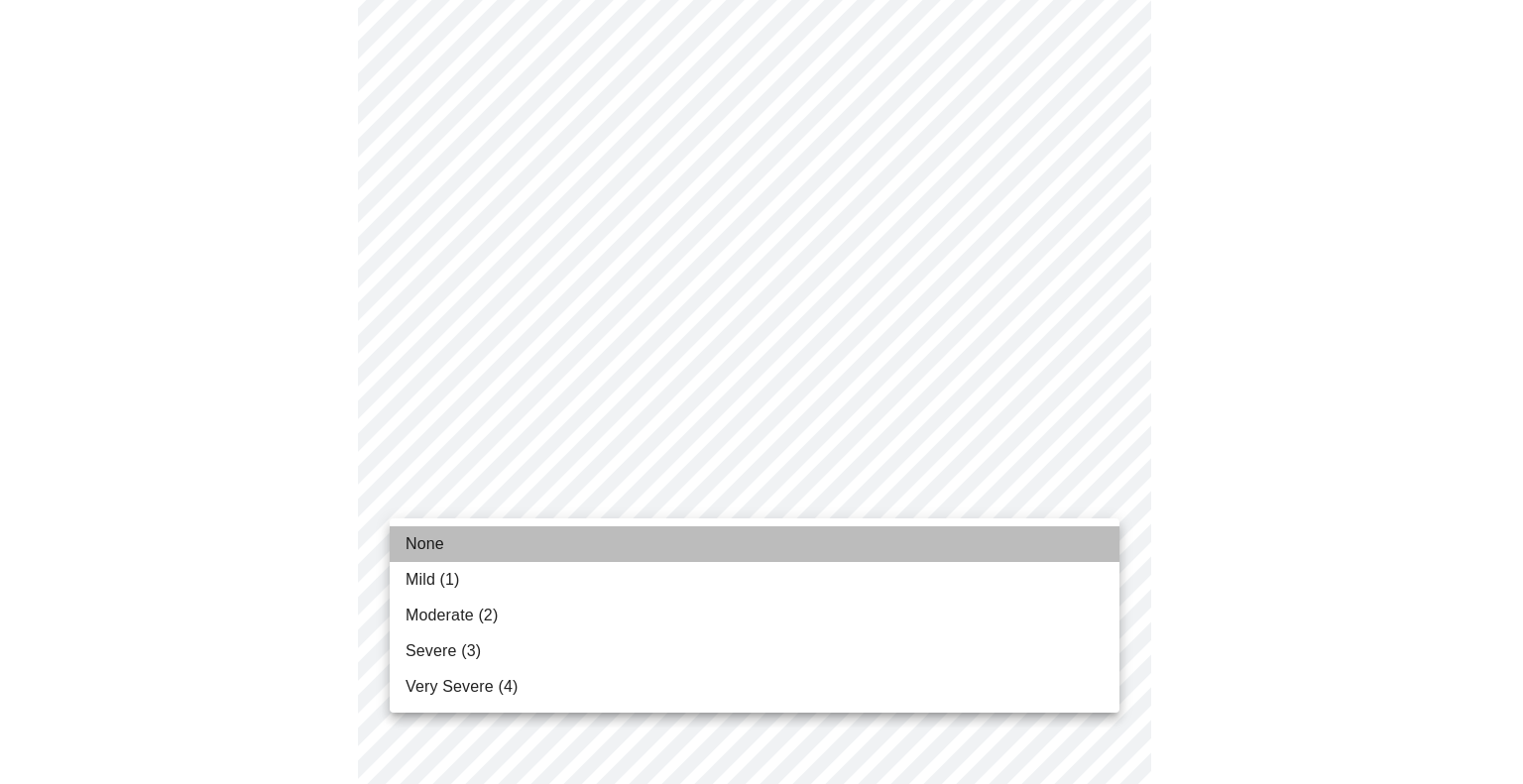 click on "None" at bounding box center [755, 544] 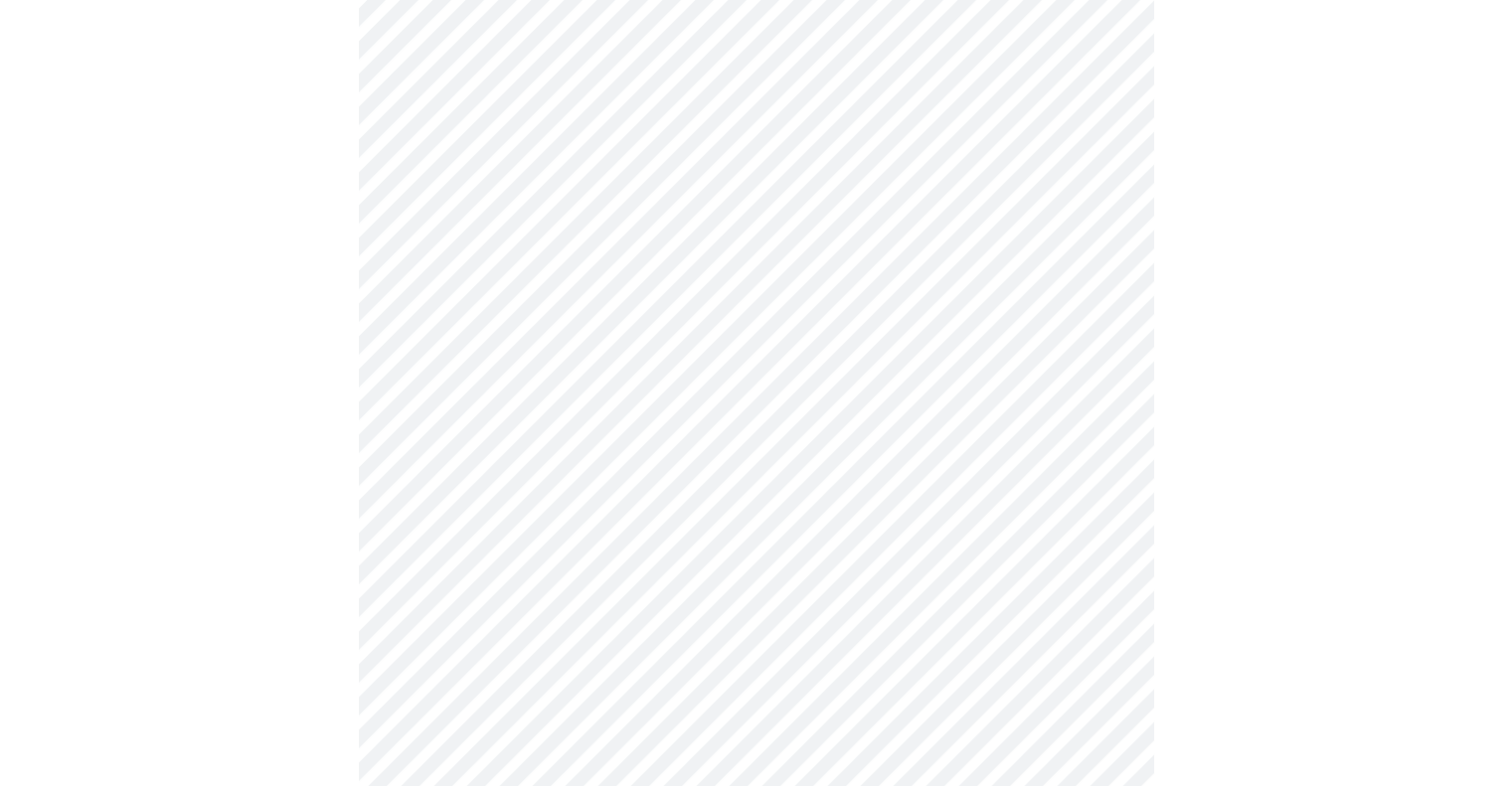 scroll, scrollTop: 868, scrollLeft: 0, axis: vertical 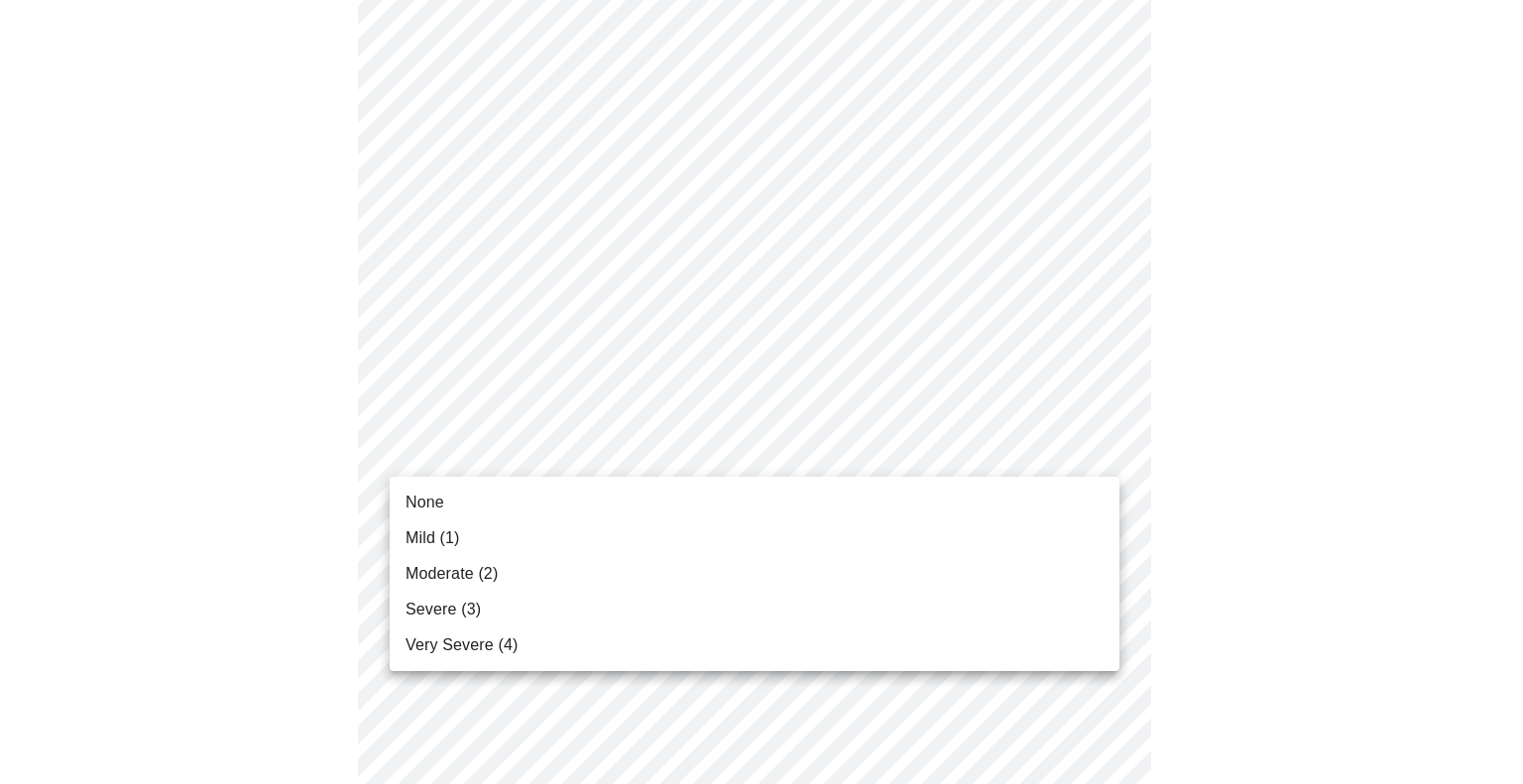 click on "MyMenopauseRx Appointments Messaging Labs 1 Uploads Medications Community Refer a Friend Hi Michelle   Intake Questions for Wed, Jul 2nd 2025 @ 9:00am-9:20am 3  /  13 Settings Billing Invoices Log out None Mild (1) Moderate (2) Severe (3) Very Severe (4)" at bounding box center (762, 376) 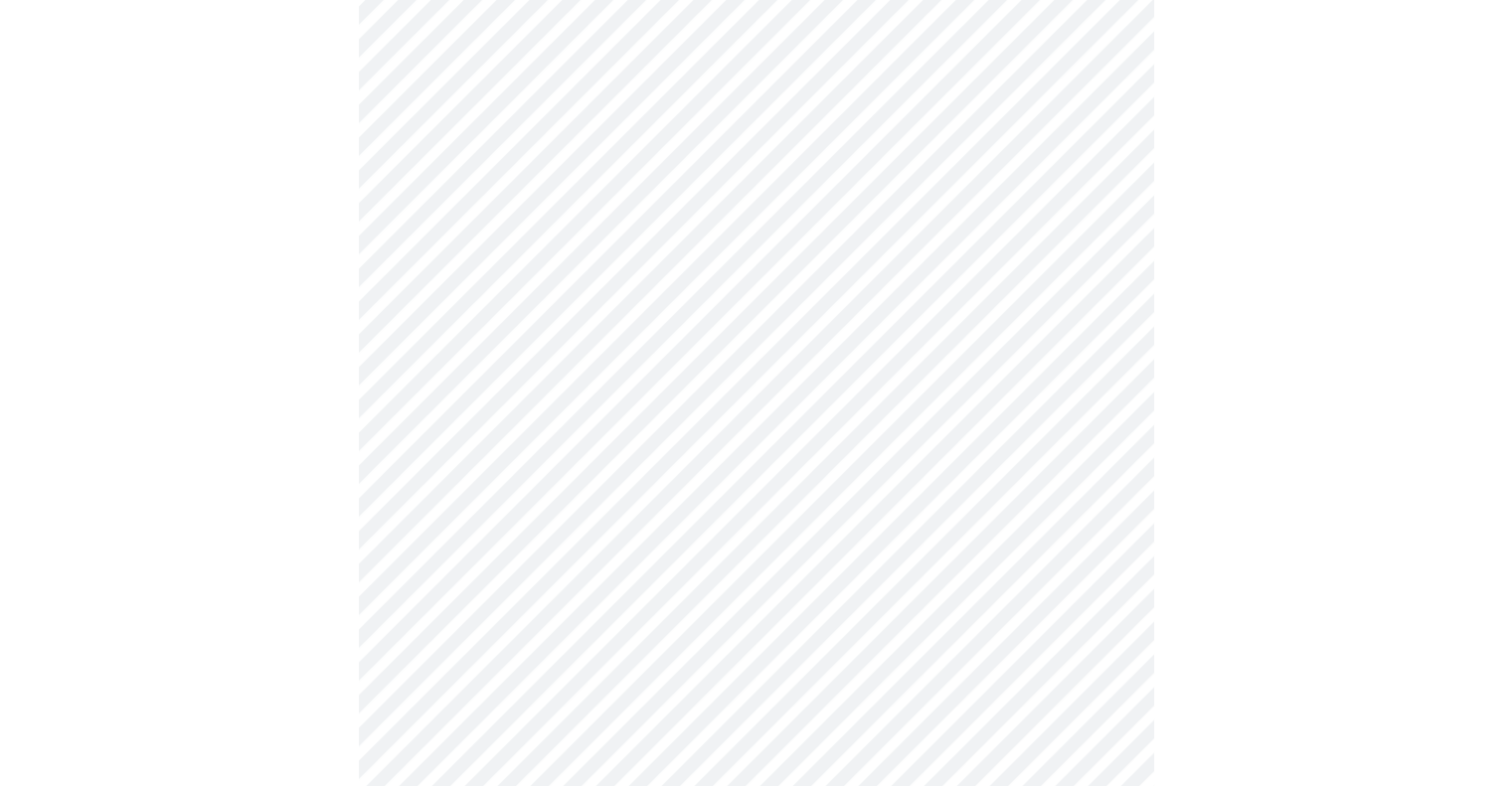 scroll, scrollTop: 990, scrollLeft: 0, axis: vertical 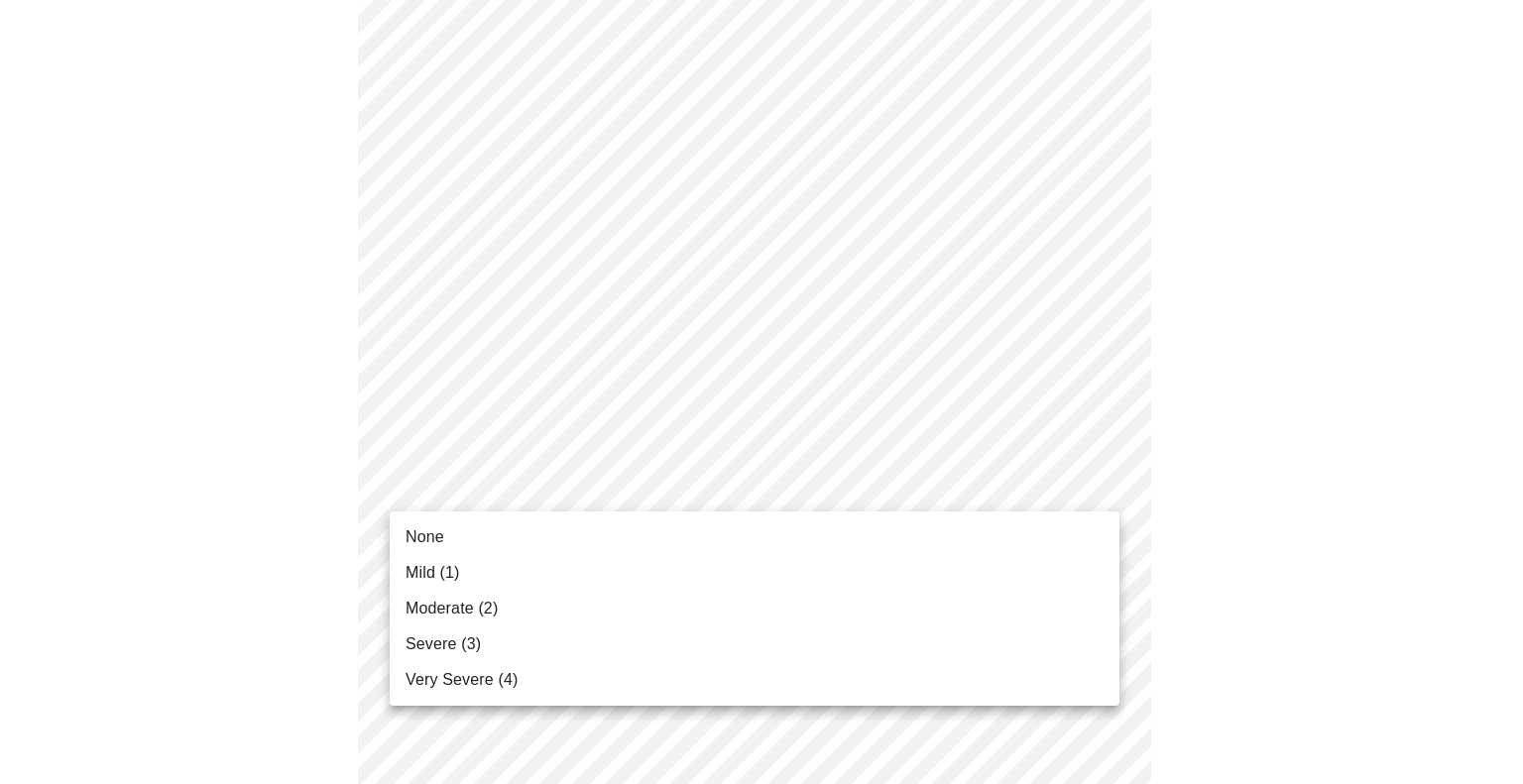click on "MyMenopauseRx Appointments Messaging Labs 1 Uploads Medications Community Refer a Friend Hi Michelle   Intake Questions for Wed, Jul 2nd 2025 @ 9:00am-9:20am 3  /  13 Settings Billing Invoices Log out None Mild (1) Moderate (2) Severe (3) Very Severe (4)" at bounding box center [762, 241] 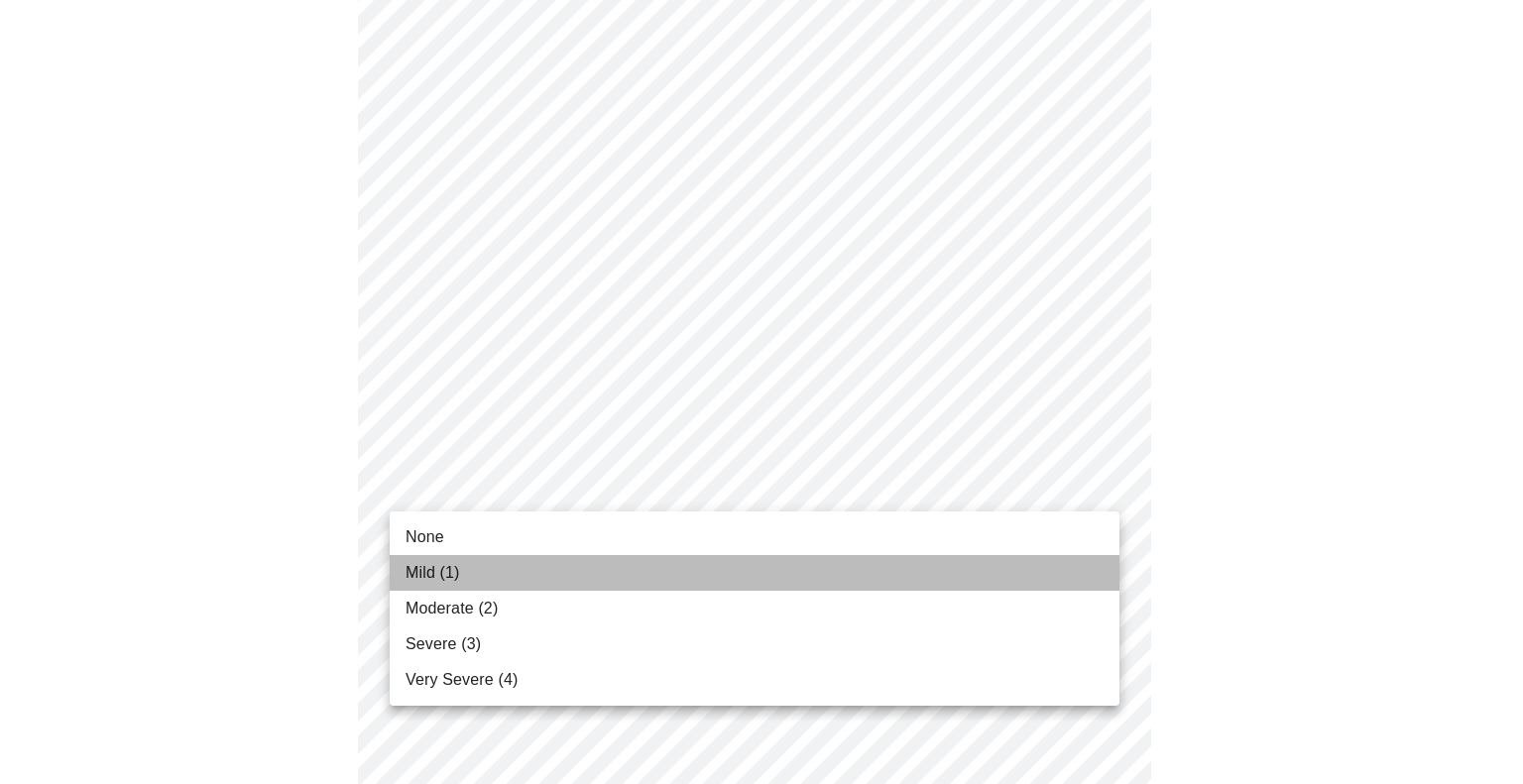 click on "Mild (1)" at bounding box center [755, 573] 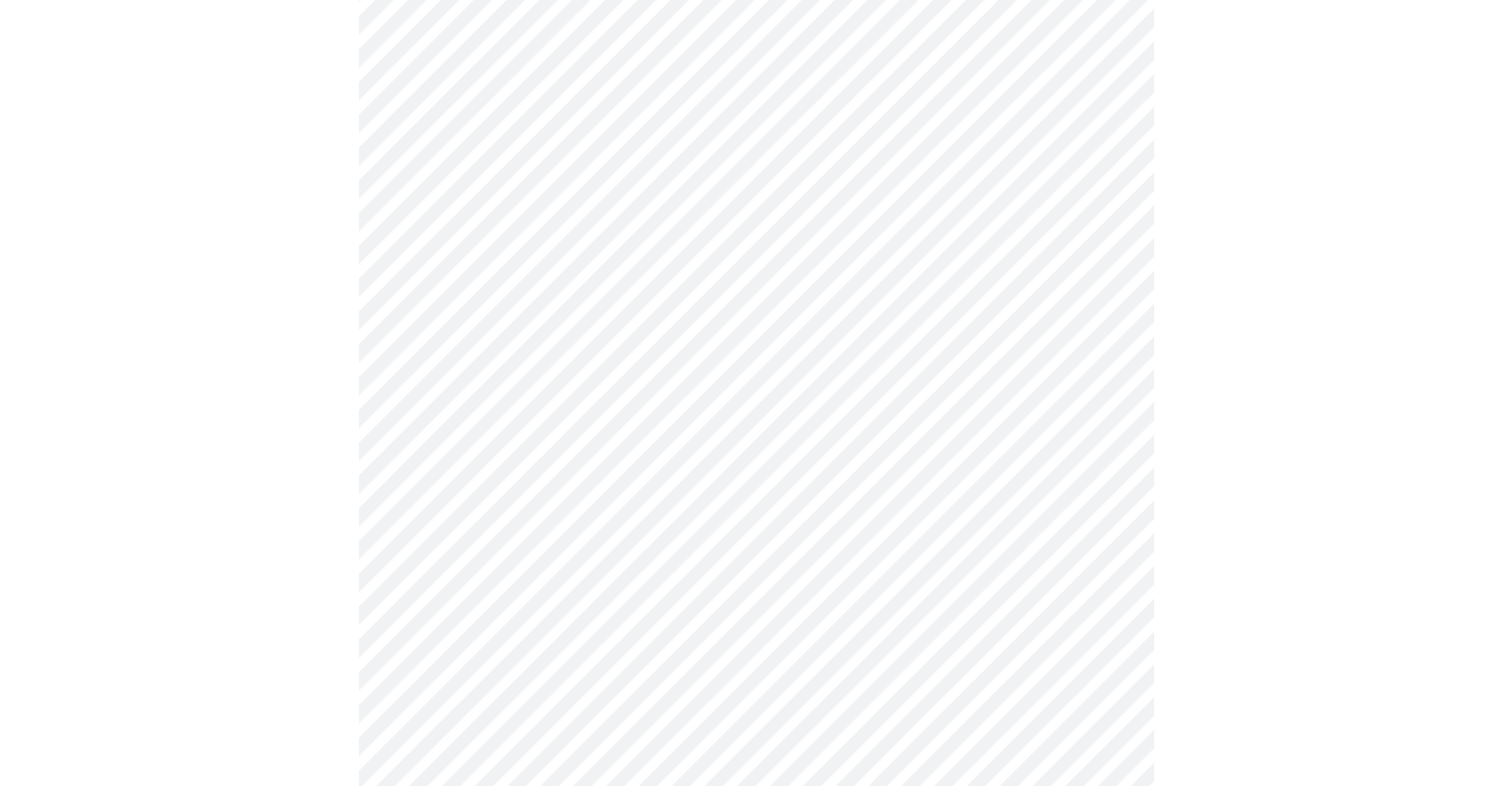 scroll, scrollTop: 1117, scrollLeft: 0, axis: vertical 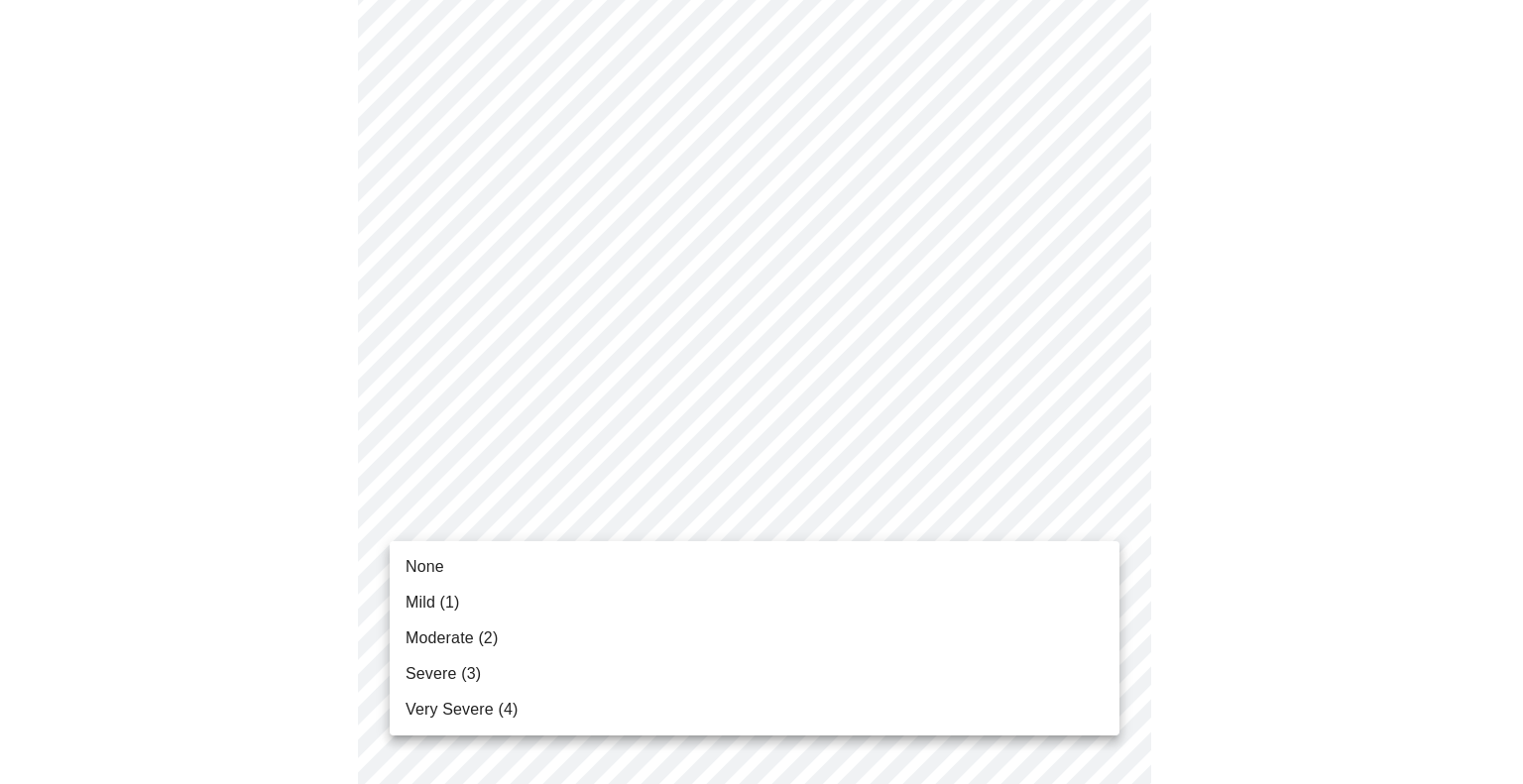 click on "MyMenopauseRx Appointments Messaging Labs 1 Uploads Medications Community Refer a Friend Hi Michelle   Intake Questions for Wed, Jul 2nd 2025 @ 9:00am-9:20am 3  /  13 Settings Billing Invoices Log out None Mild (1) Moderate (2) Severe (3) Very Severe (4)" at bounding box center [762, 100] 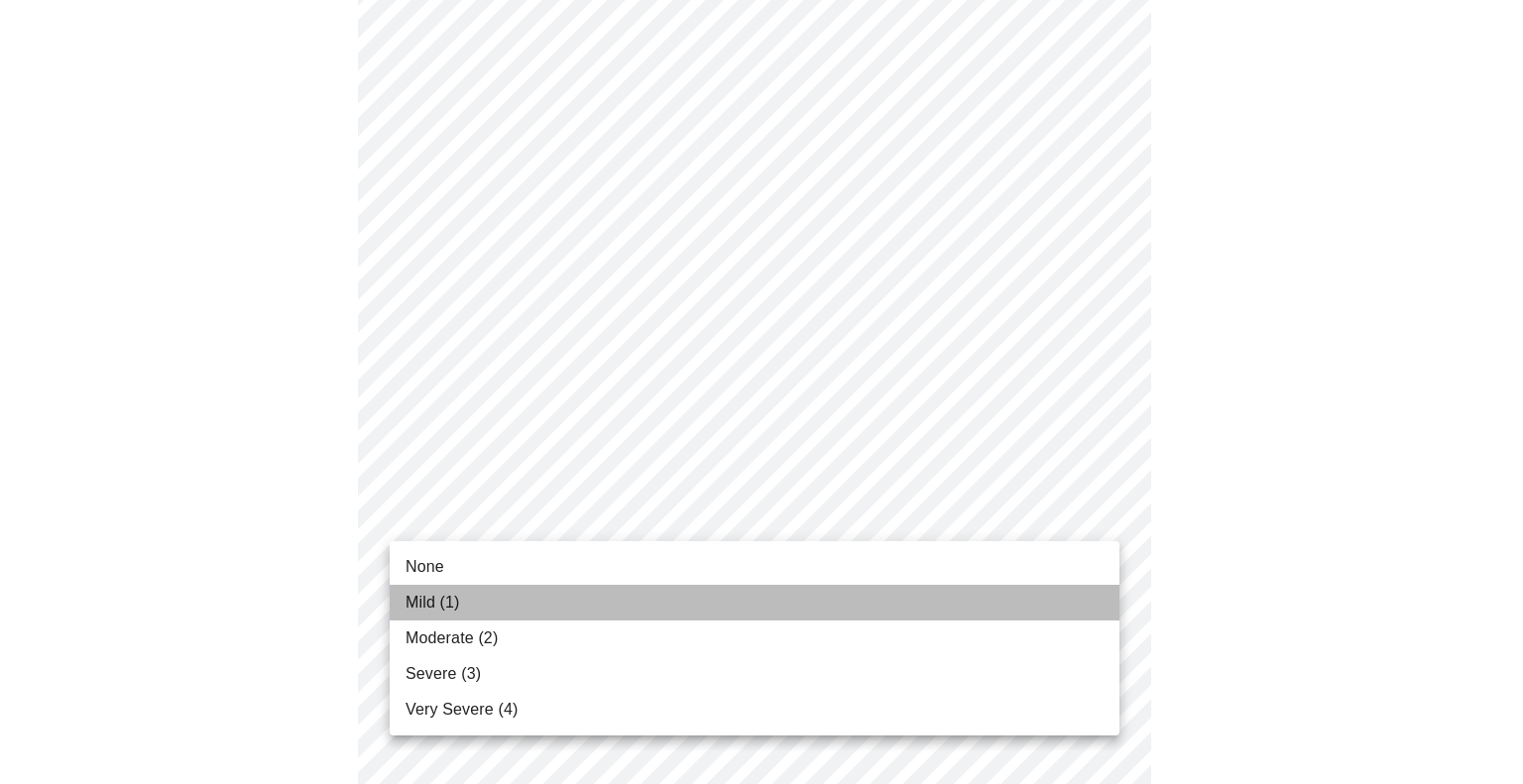 click on "Mild (1)" at bounding box center [755, 603] 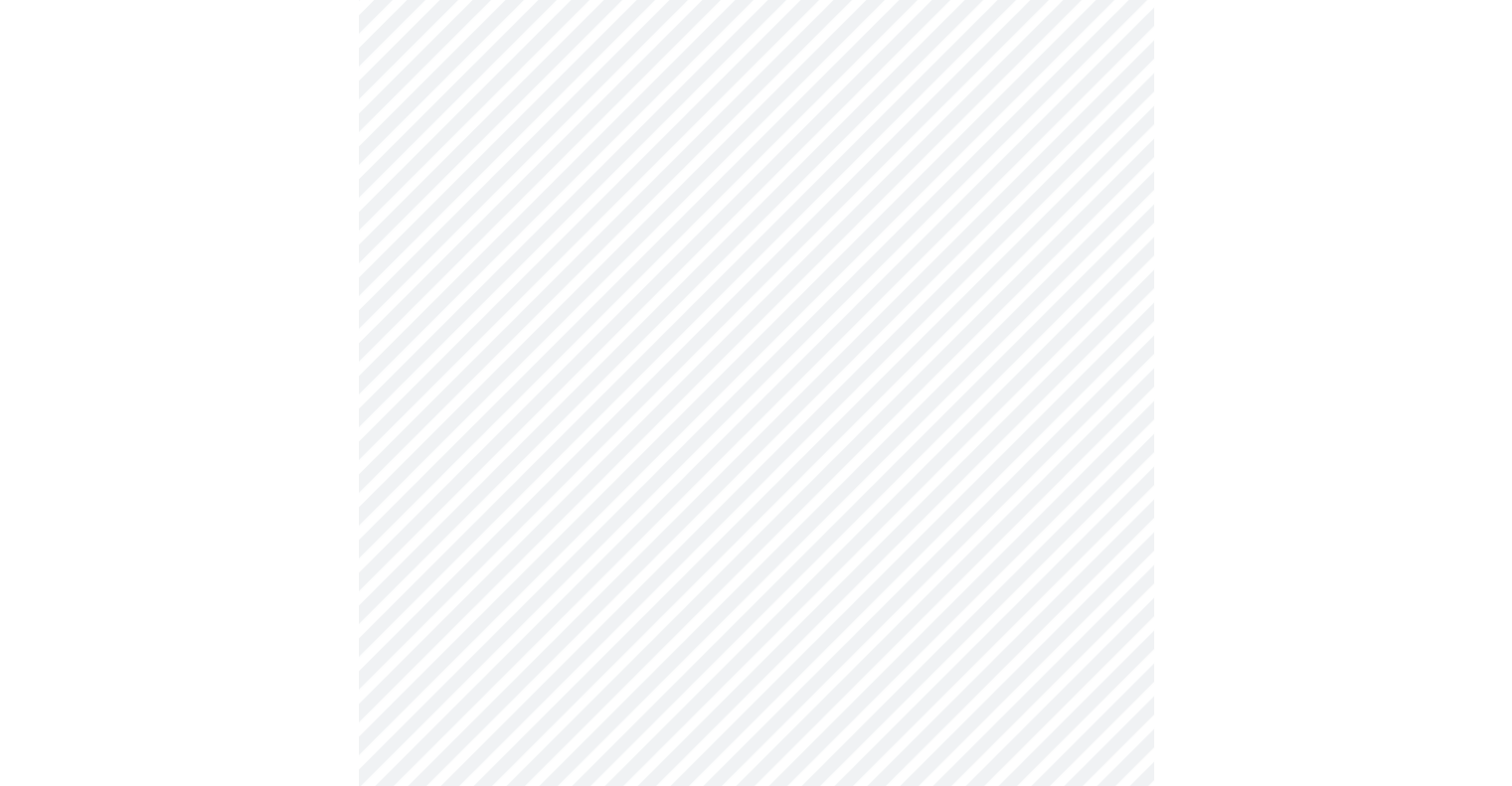 scroll, scrollTop: 1320, scrollLeft: 0, axis: vertical 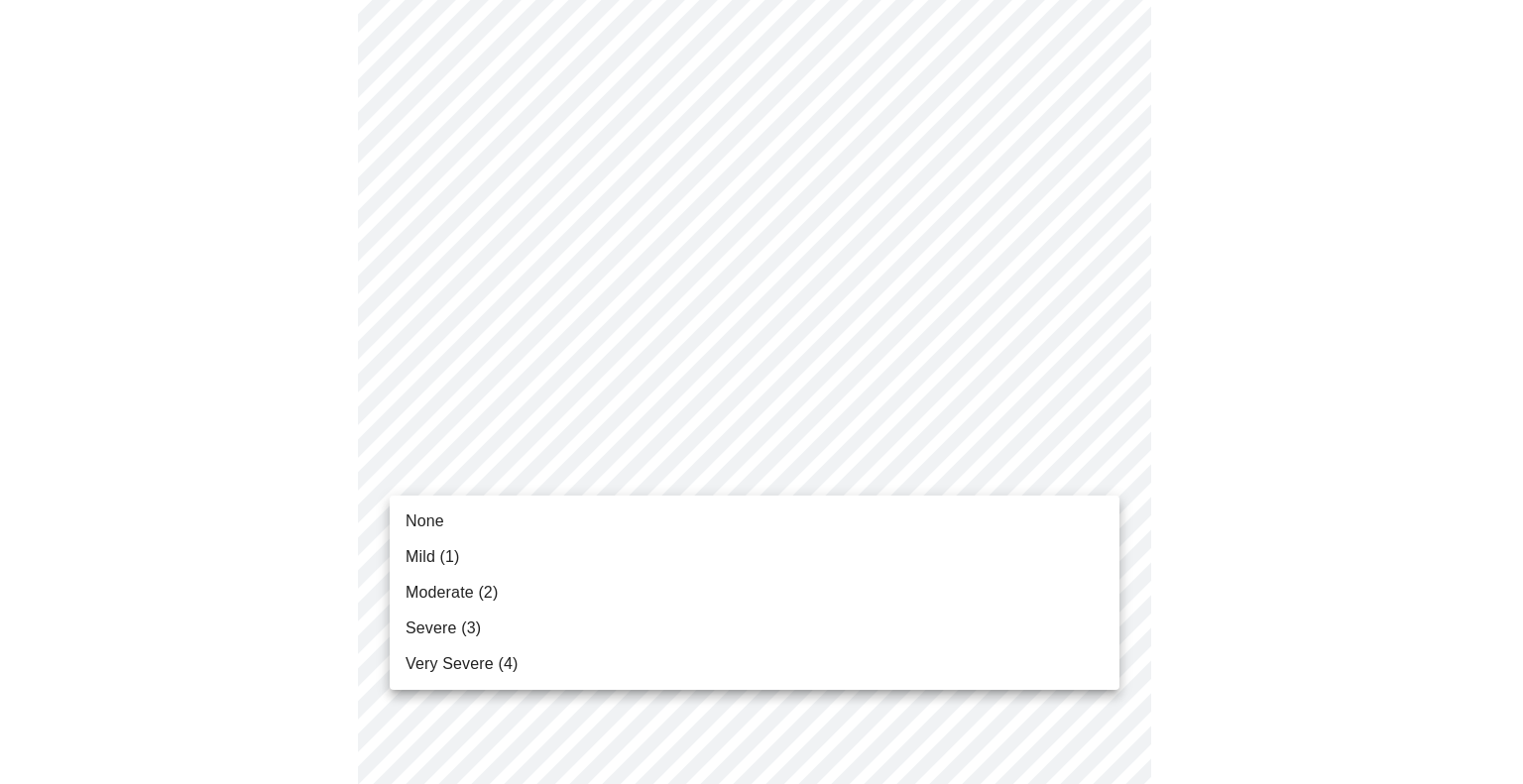 click on "MyMenopauseRx Appointments Messaging Labs 1 Uploads Medications Community Refer a Friend Hi Michelle   Intake Questions for Wed, Jul 2nd 2025 @ 9:00am-9:20am 3  /  13 Settings Billing Invoices Log out None Mild (1) Moderate (2) Severe (3) Very Severe (4)" at bounding box center [762, -116] 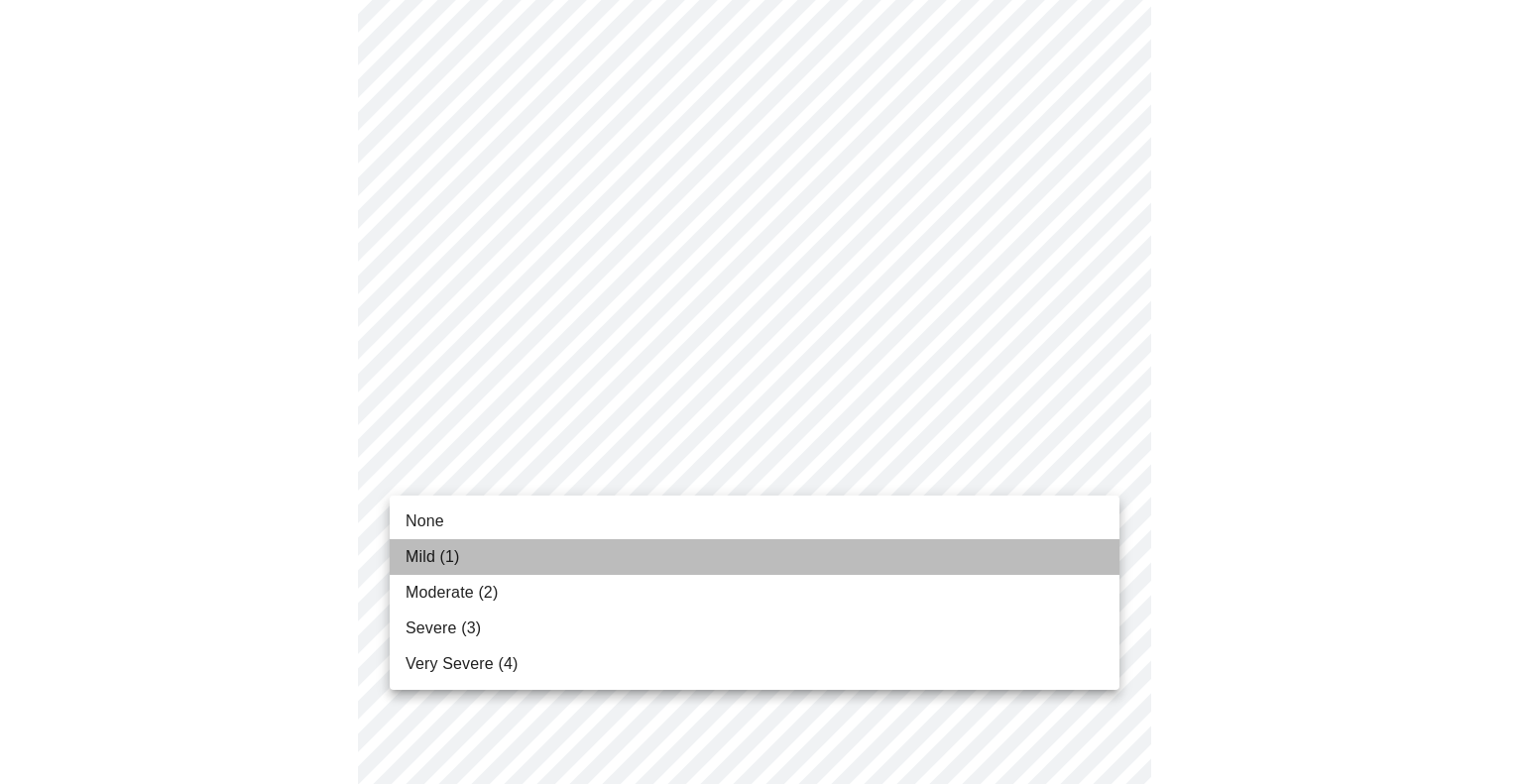 click on "Mild (1)" at bounding box center [755, 557] 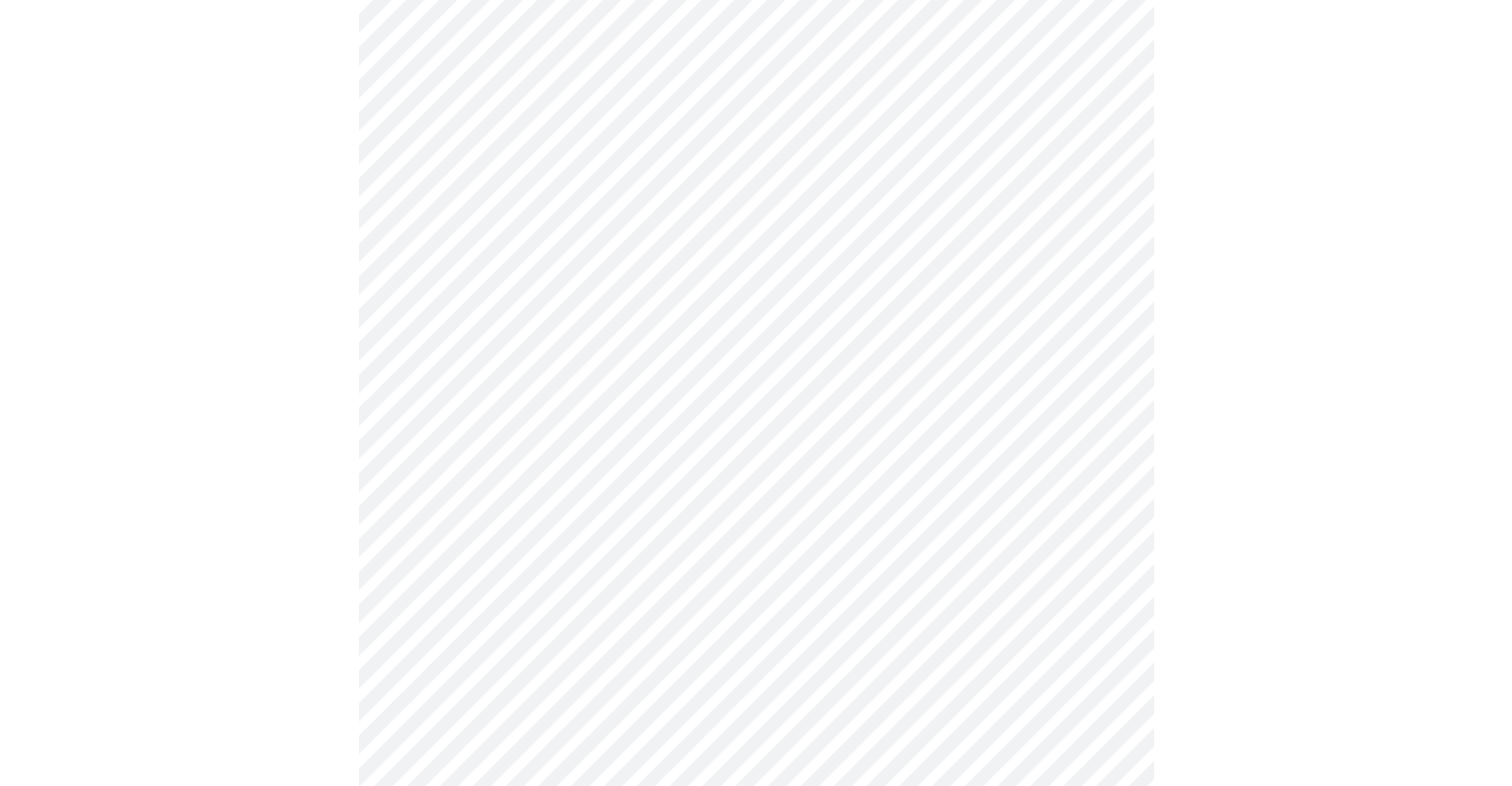 scroll, scrollTop: 1481, scrollLeft: 0, axis: vertical 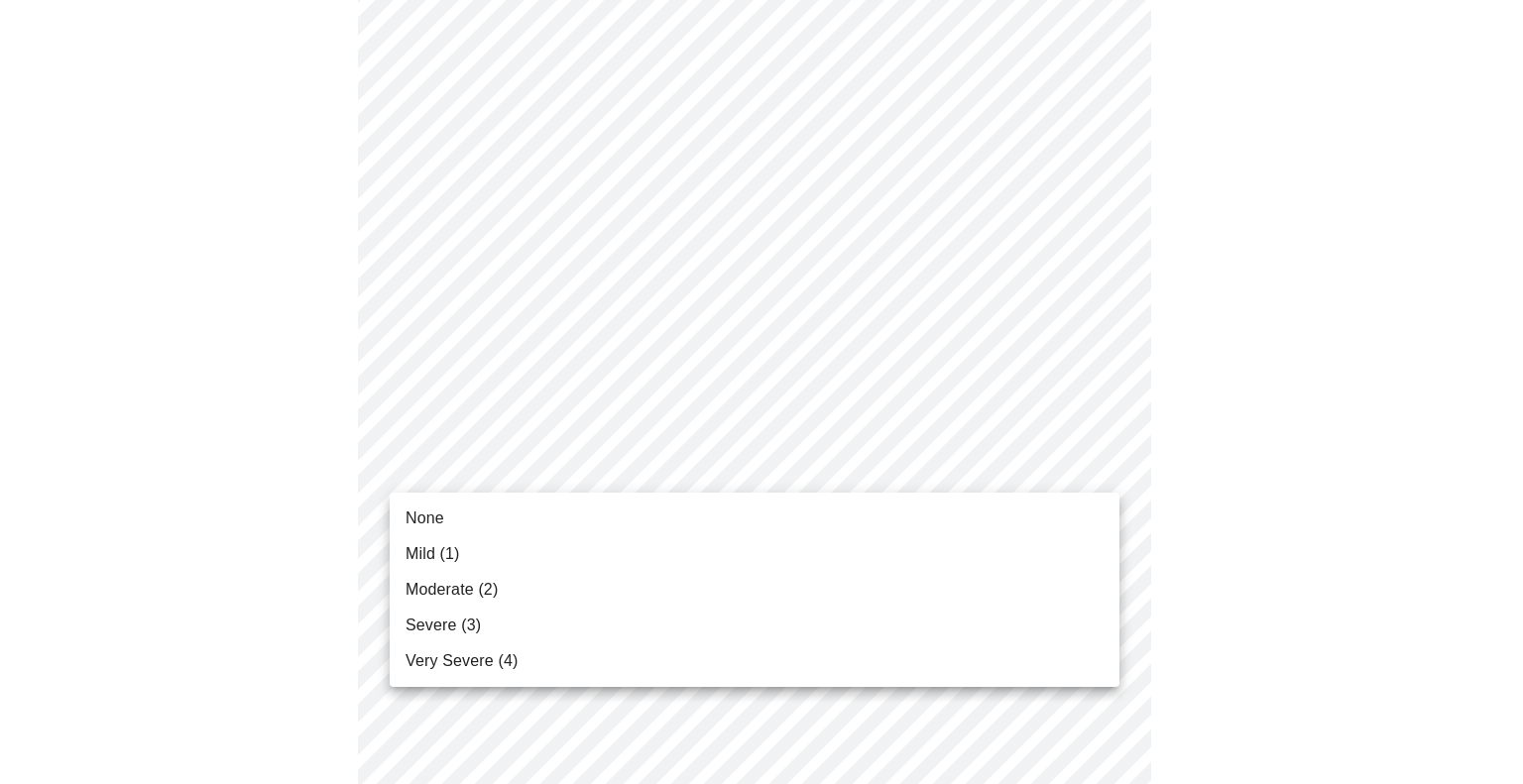click on "MyMenopauseRx Appointments Messaging Labs 1 Uploads Medications Community Refer a Friend Hi Michelle   Intake Questions for Wed, Jul 2nd 2025 @ 9:00am-9:20am 3  /  13 Settings Billing Invoices Log out None Mild (1) Moderate (2) Severe (3) Very Severe (4)" at bounding box center [762, -290] 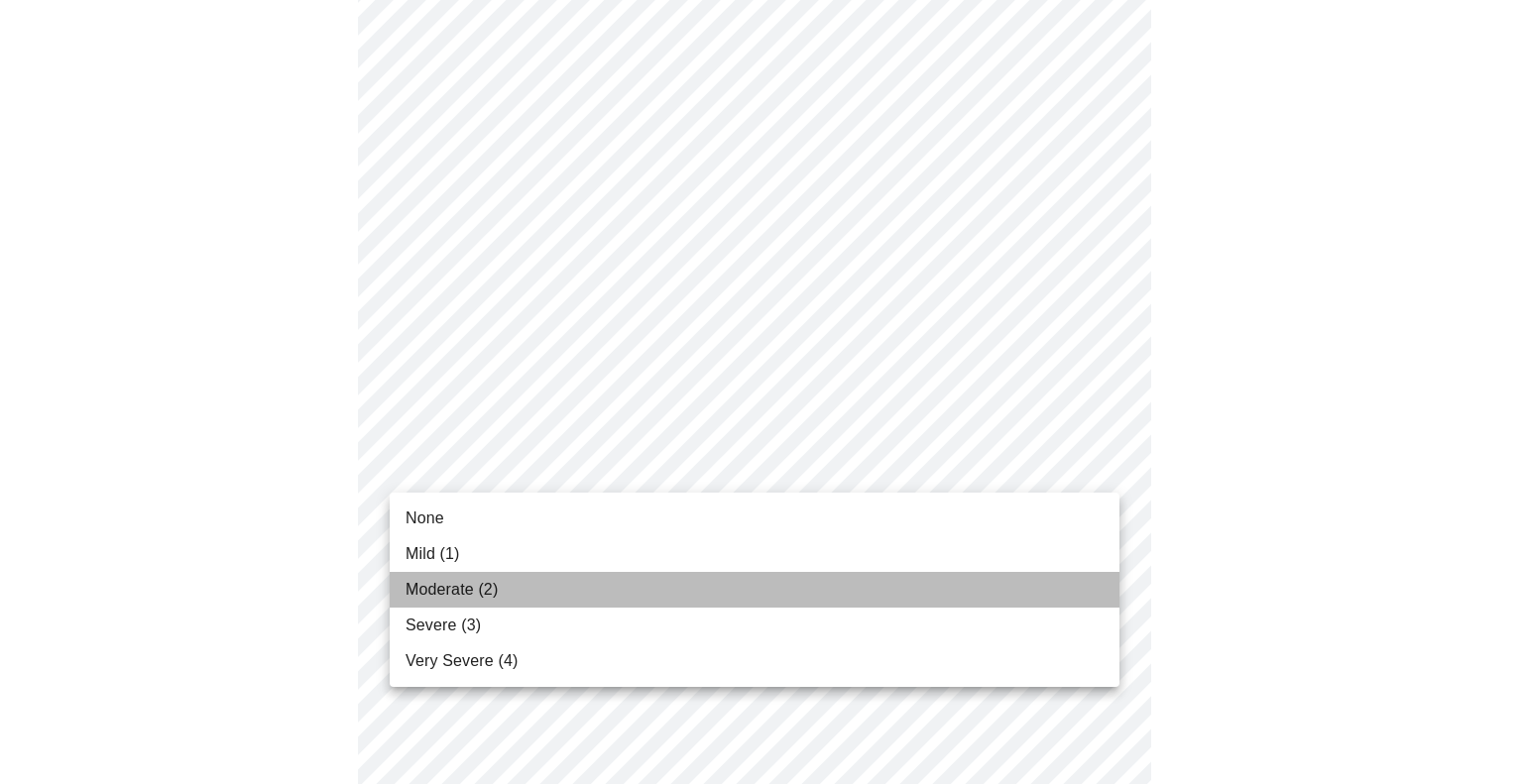 click on "Moderate (2)" at bounding box center (755, 590) 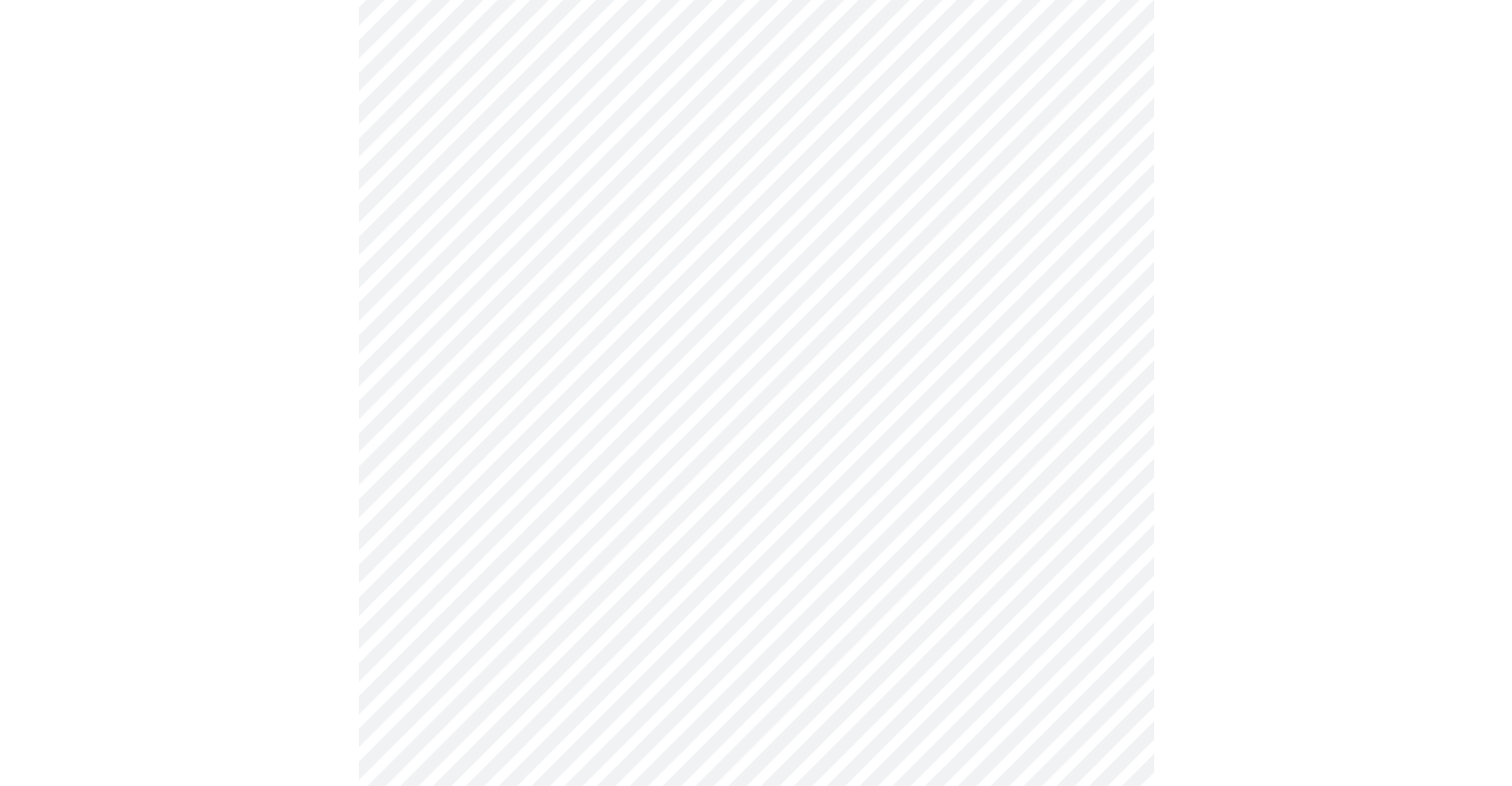 click at bounding box center (756, 607) 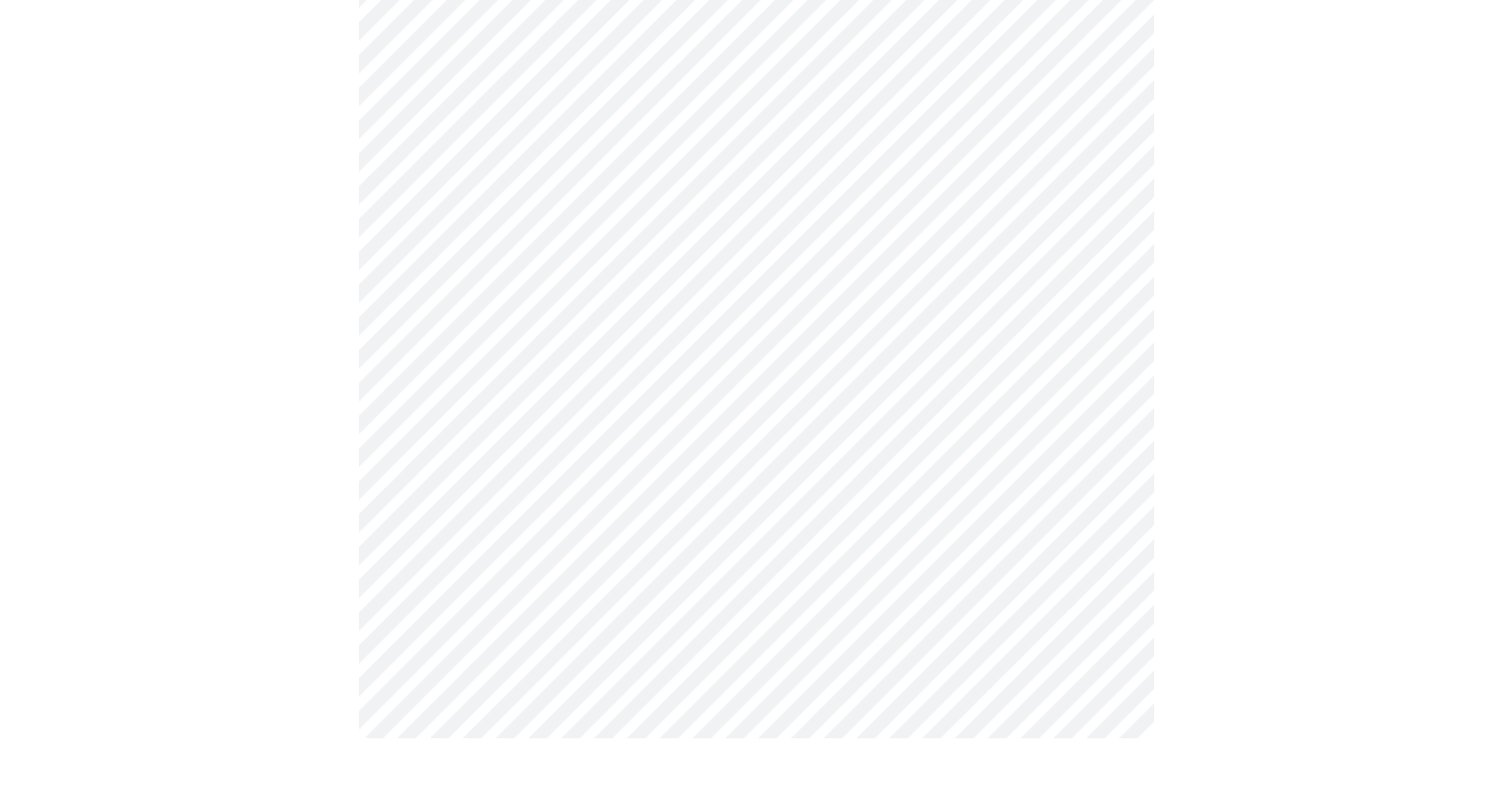 scroll, scrollTop: 0, scrollLeft: 0, axis: both 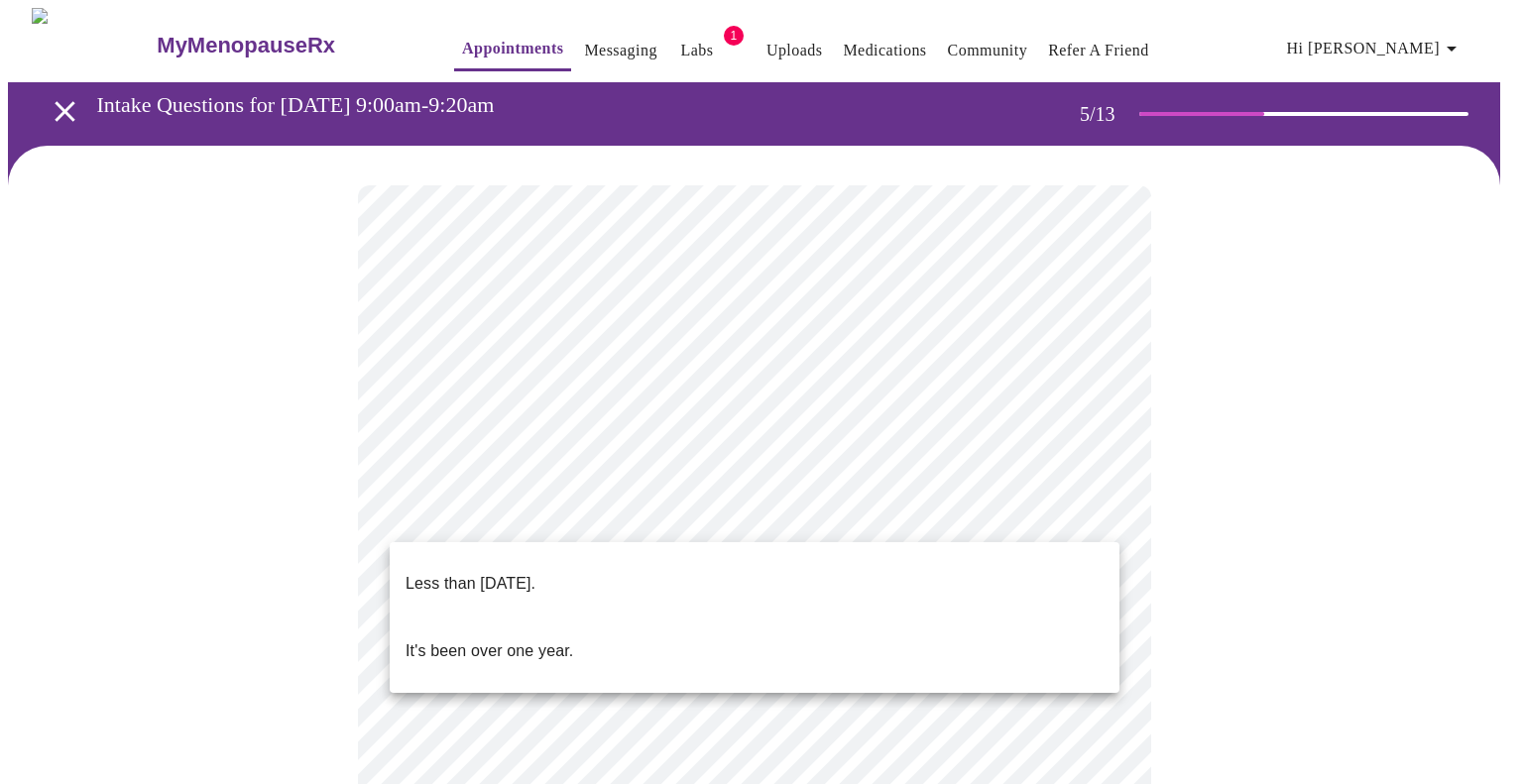 click on "MyMenopauseRx Appointments Messaging Labs 1 Uploads Medications Community Refer a Friend Hi Michelle   Intake Questions for Wed, Jul 2nd 2025 @ 9:00am-9:20am 5  /  13 Settings Billing Invoices Log out Less than one year ago.
It's been over one year." at bounding box center (762, 653) 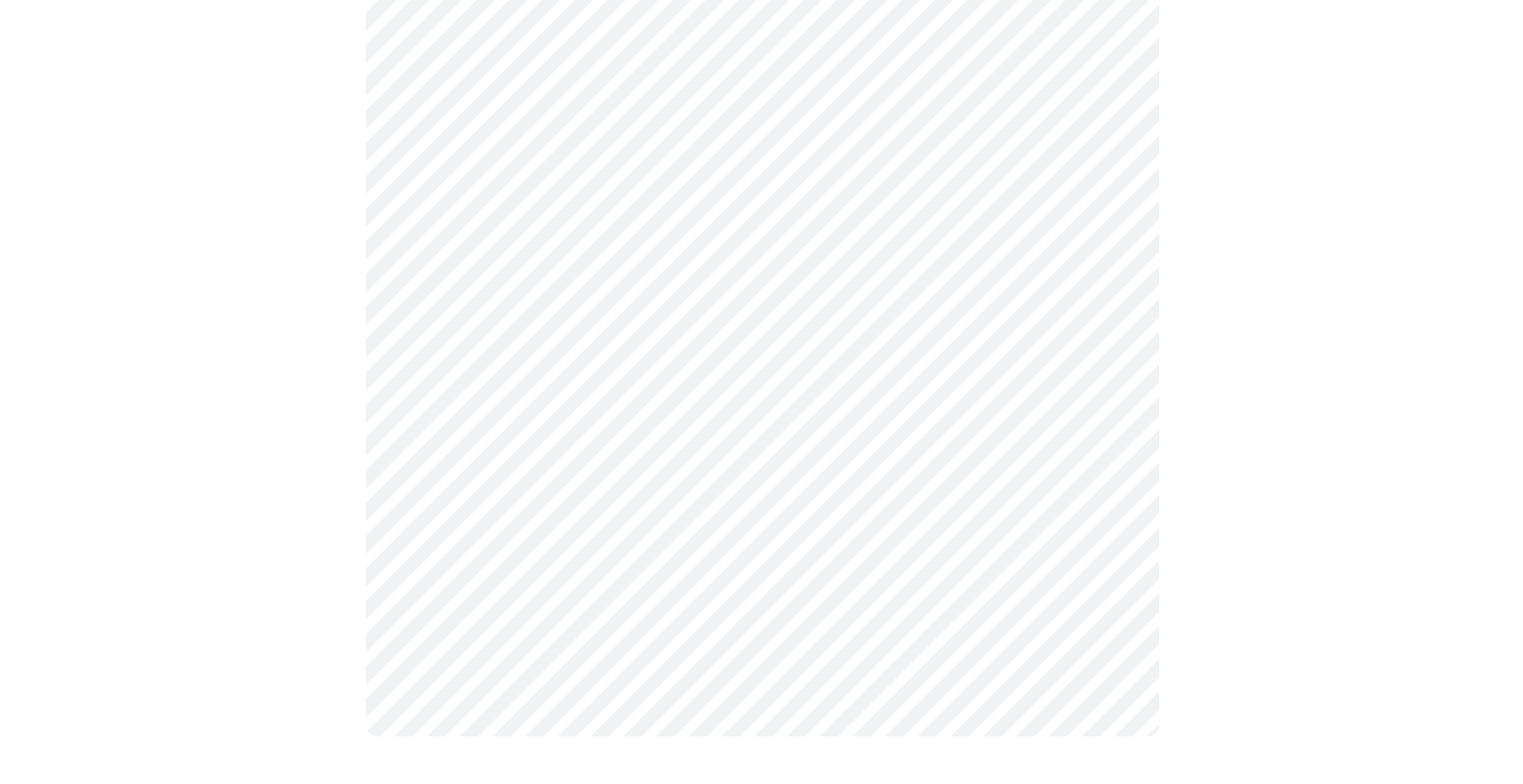 scroll, scrollTop: 0, scrollLeft: 0, axis: both 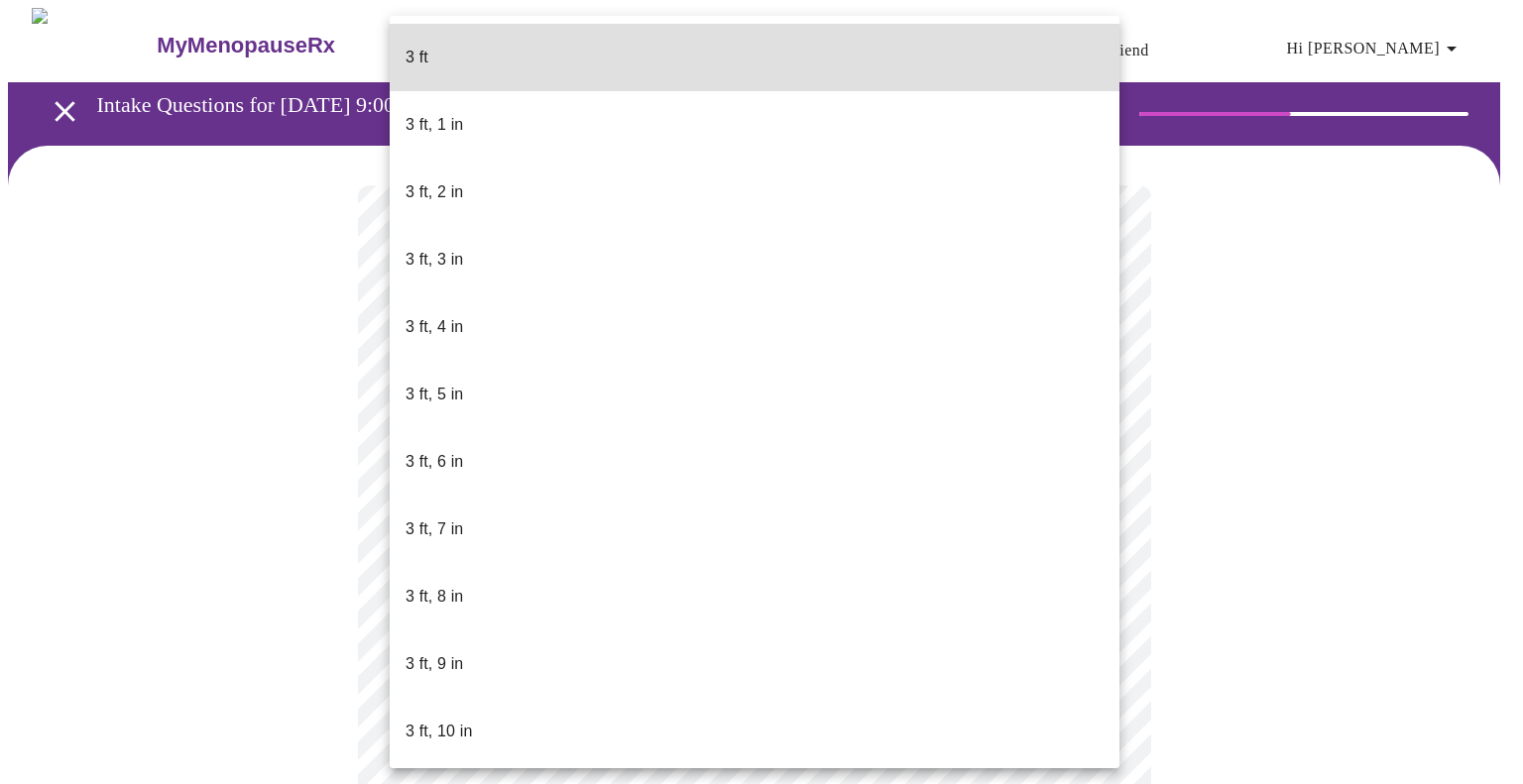 click on "MyMenopauseRx Appointments Messaging Labs 1 Uploads Medications Community Refer a Friend Hi Michelle   Intake Questions for Wed, Jul 2nd 2025 @ 9:00am-9:20am 6  /  13 Settings Billing Invoices Log out 3 ft
3 ft, 1 in
3 ft, 2 in
3 ft, 3 in
3 ft, 4 in
3 ft, 5 in
3 ft, 6 in
3 ft, 7 in
3 ft, 8 in
3 ft, 9 in
3 ft, 10 in
3 ft, 11 in
4 ft
4 ft, 1 in
4 ft, 2 in
4 ft, 3 in
4 ft, 4 in
4 ft, 5 in
4 ft, 6 in
4 ft, 7 in
4 ft, 8 in
4 ft, 9 in
4 ft, 10 in
4 ft, 11 in
5 ft
5 ft, 1 in
5 ft, 2 in
5 ft, 3 in
5 ft, 4 in
5 ft, 5 in
5 ft, 6 in
5 ft, 7 in
5 ft, 8 in
5 ft, 9 in
5 ft, 10 in
5 ft, 11 in
6 ft
6 ft, 1 in
6 ft, 2 in
6 ft, 3 in
6 ft, 4 in
6 ft, 5 in
6 ft, 6 in
6 ft, 7 in
6 ft, 8 in
6 ft, 9 in
6 ft, 10 in
6 ft, 11 in
7 ft" at bounding box center (762, 522) 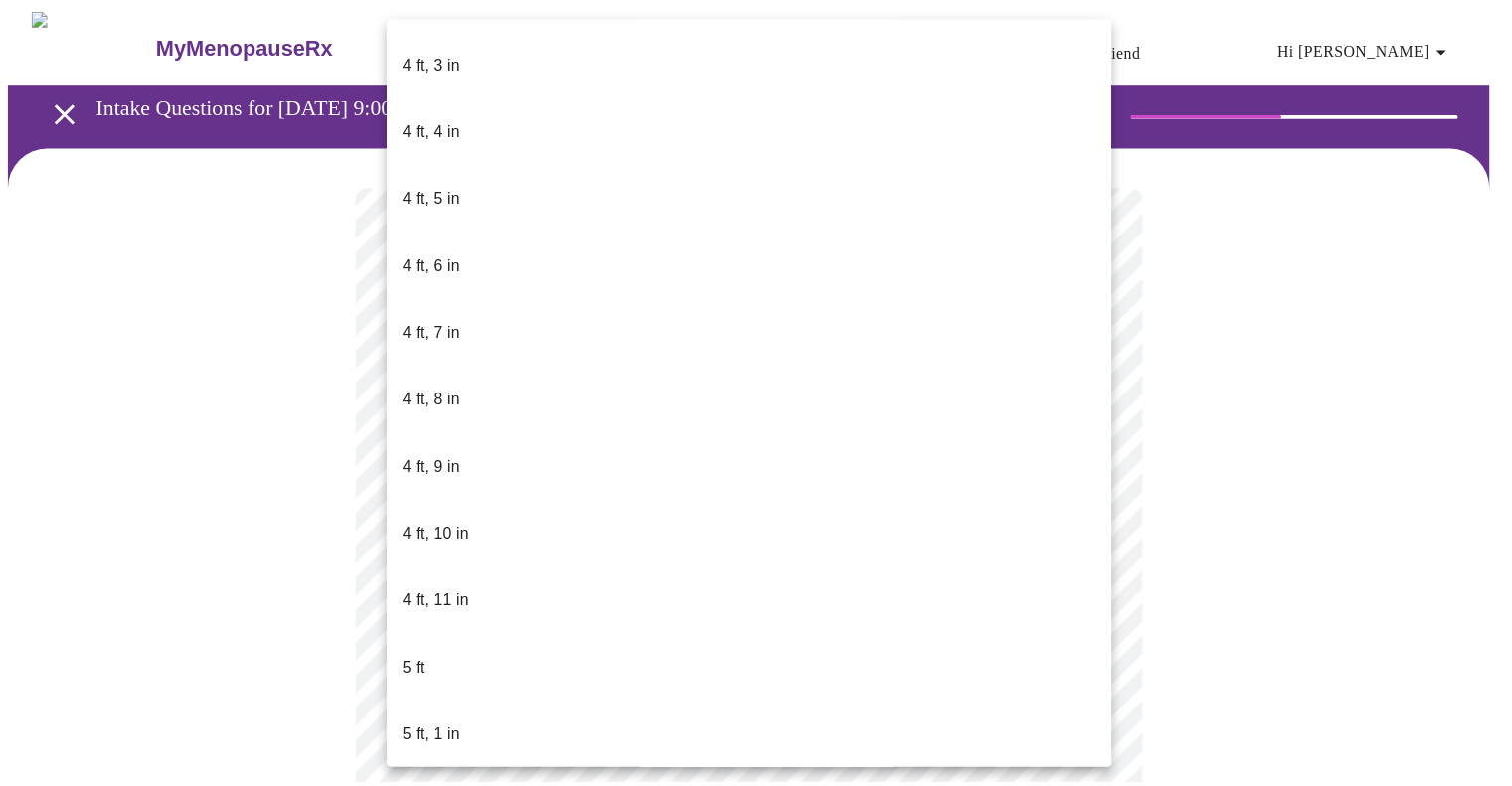scroll, scrollTop: 1014, scrollLeft: 0, axis: vertical 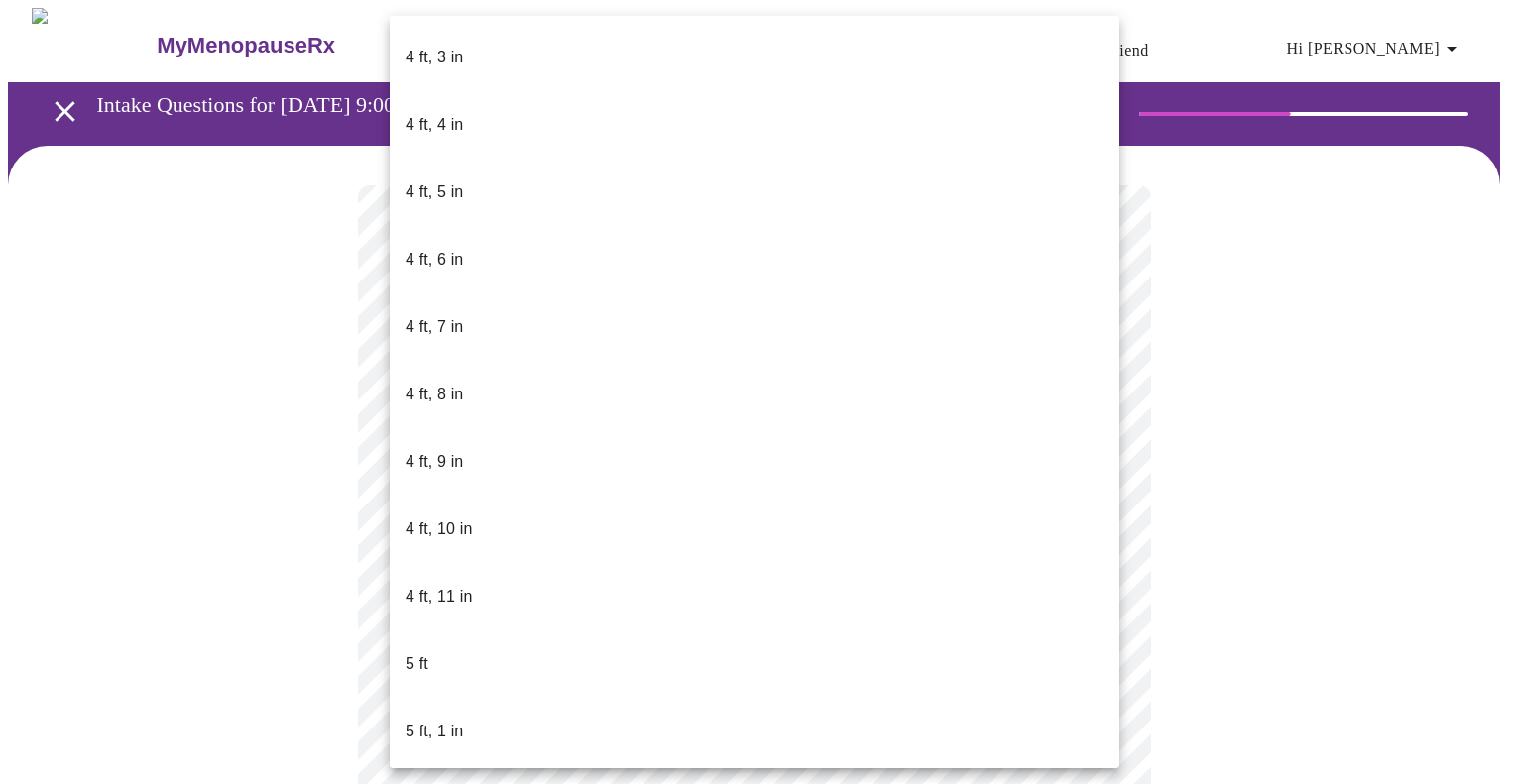 click on "5 ft, 5 in" at bounding box center [755, 1001] 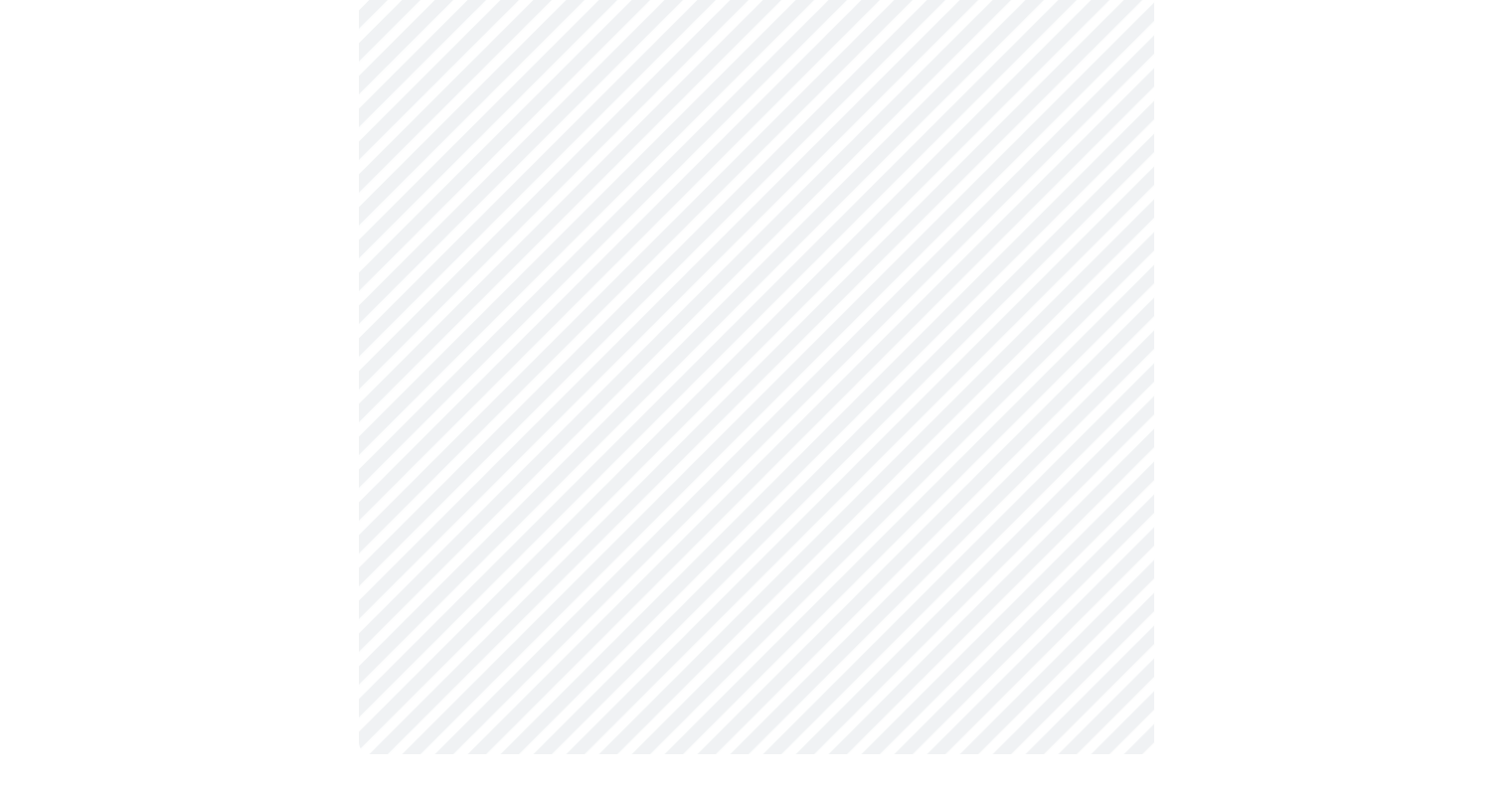 scroll, scrollTop: 1683, scrollLeft: 0, axis: vertical 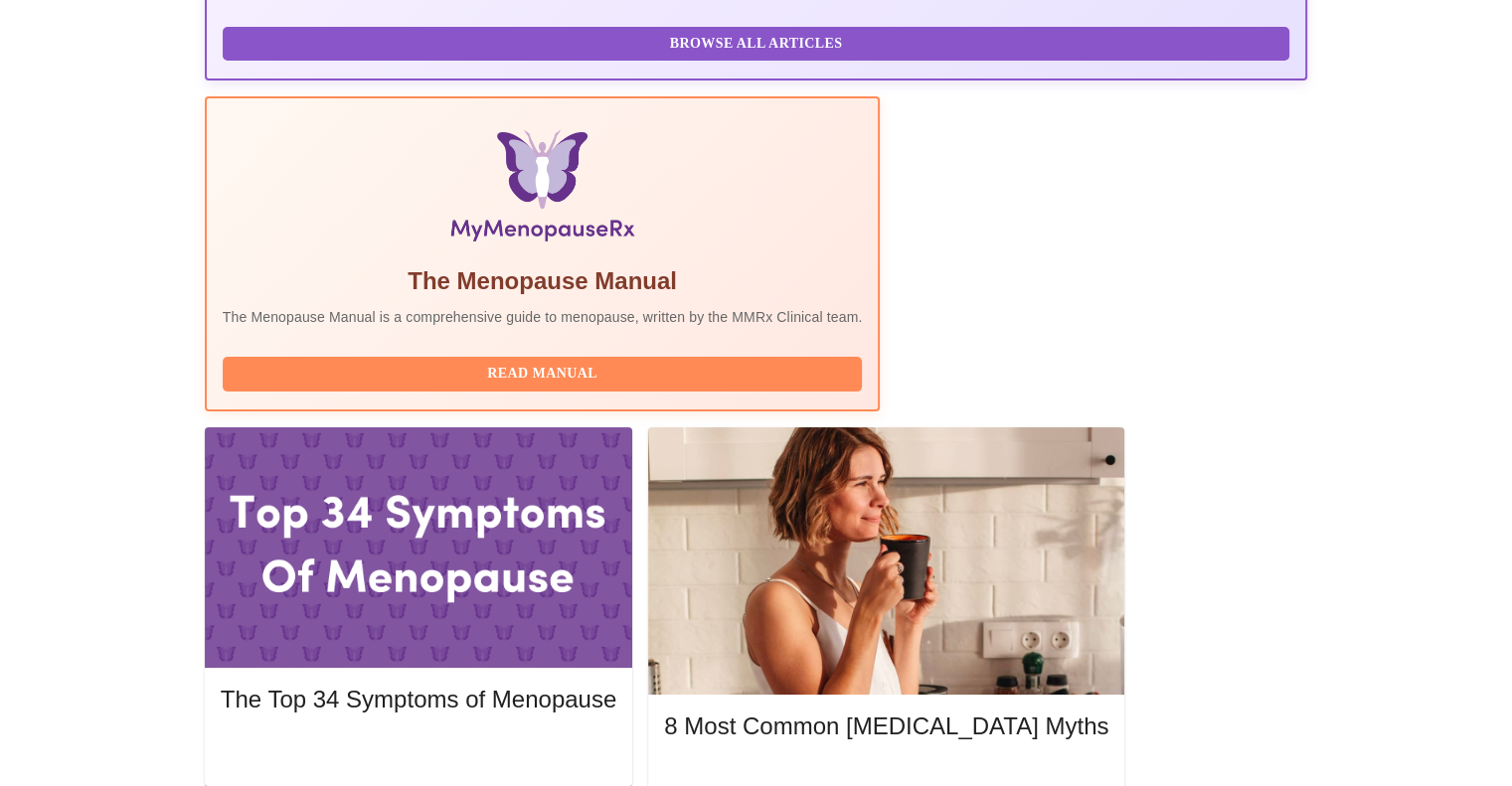 click on "Join Waiting Room" at bounding box center [1202, 1996] 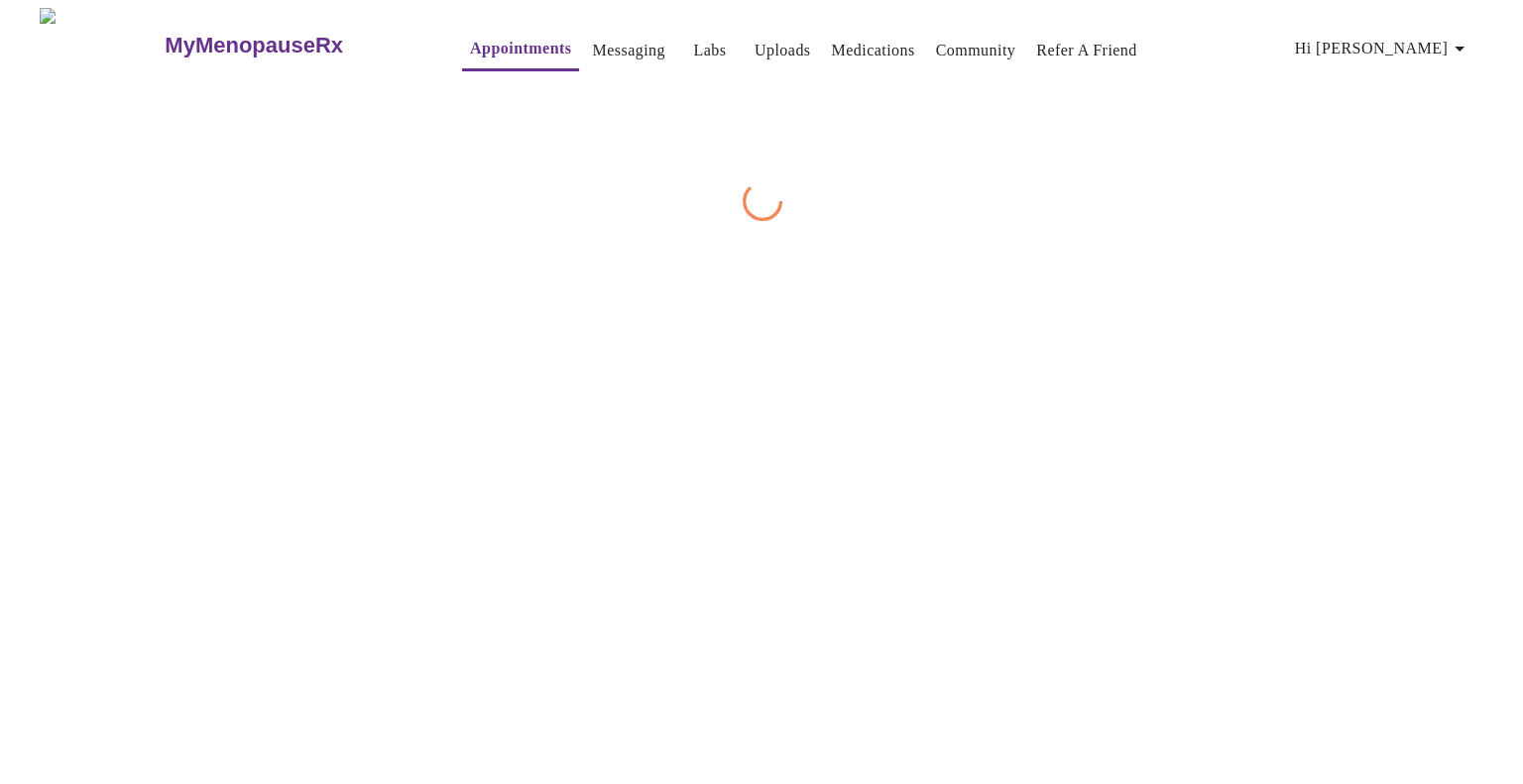 scroll, scrollTop: 0, scrollLeft: 0, axis: both 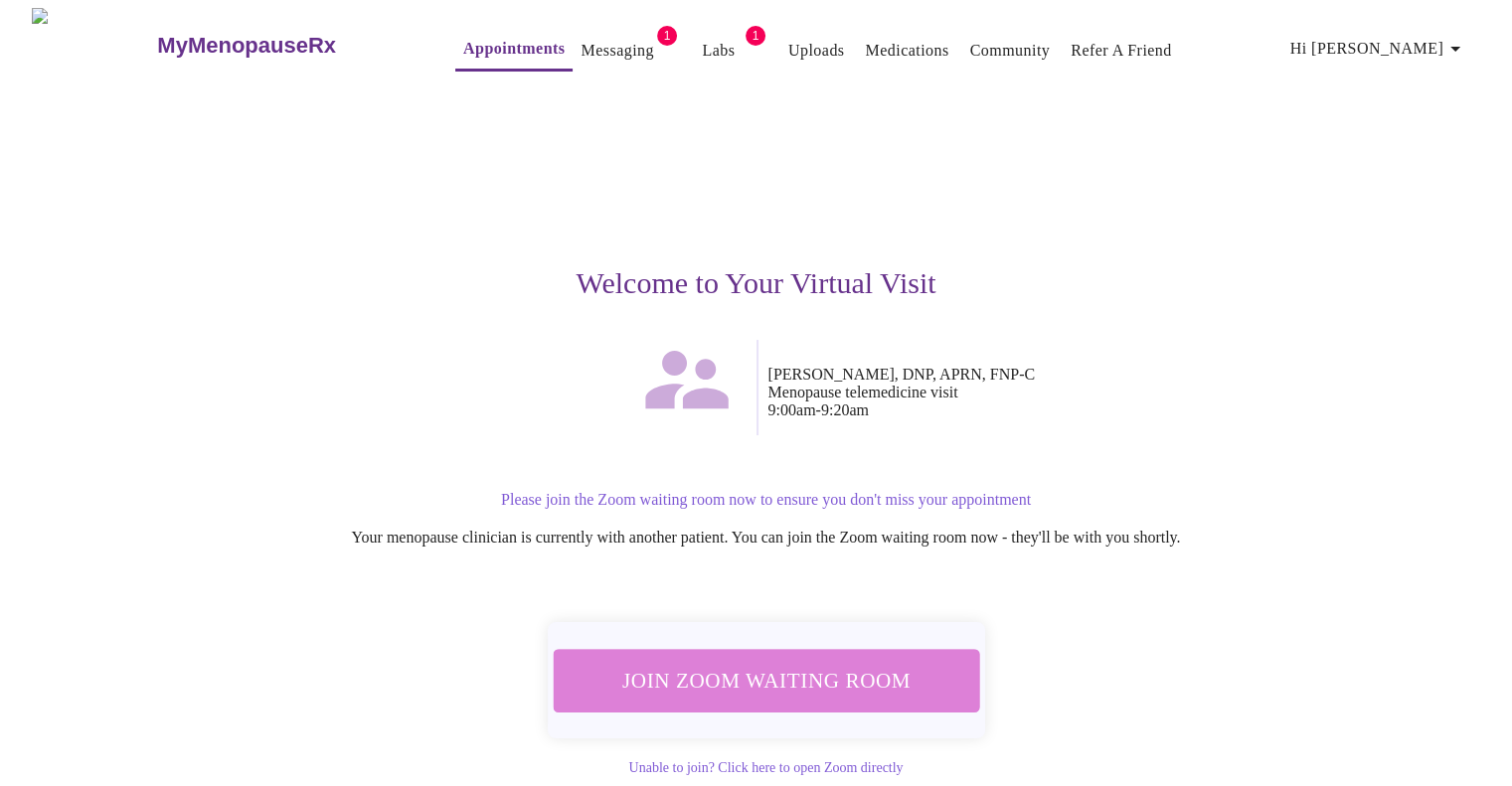 click on "Join Zoom Waiting Room" at bounding box center (765, 680) 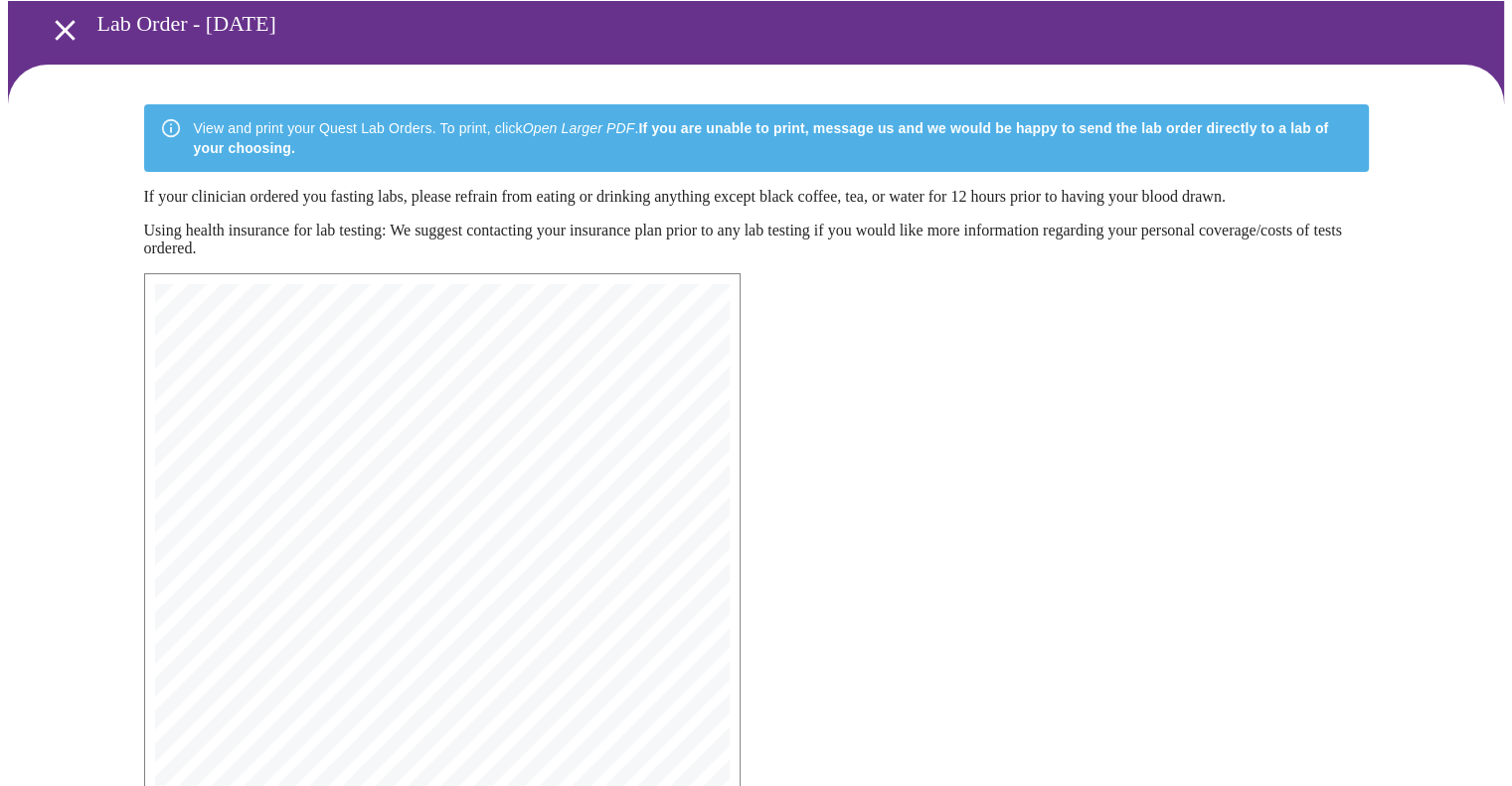 scroll, scrollTop: 0, scrollLeft: 0, axis: both 